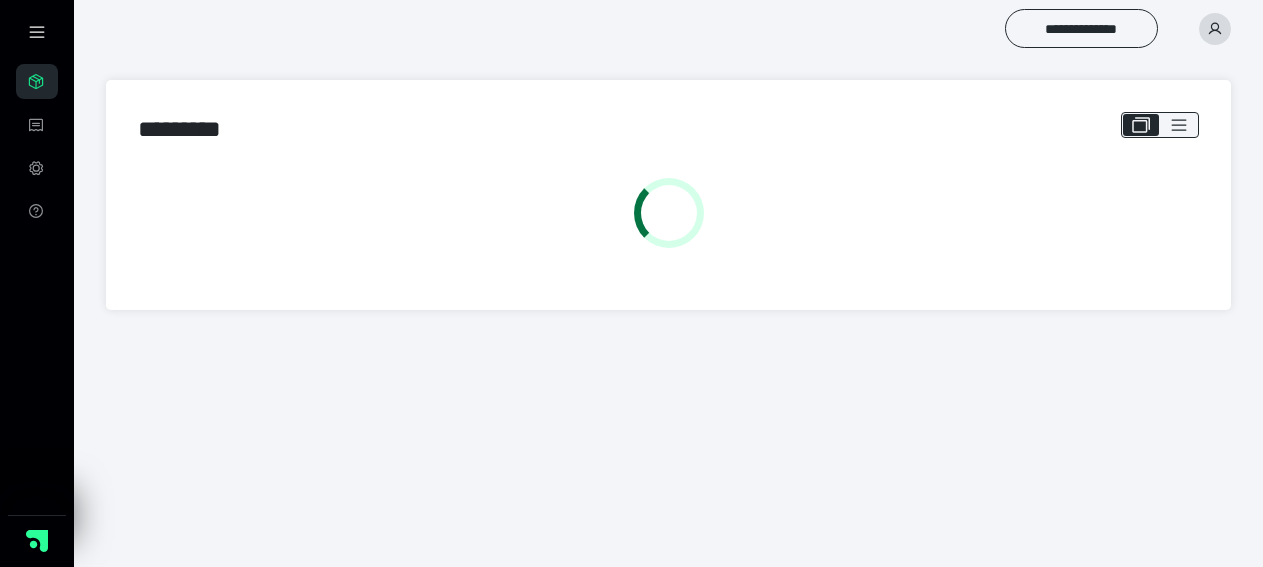 scroll, scrollTop: 0, scrollLeft: 0, axis: both 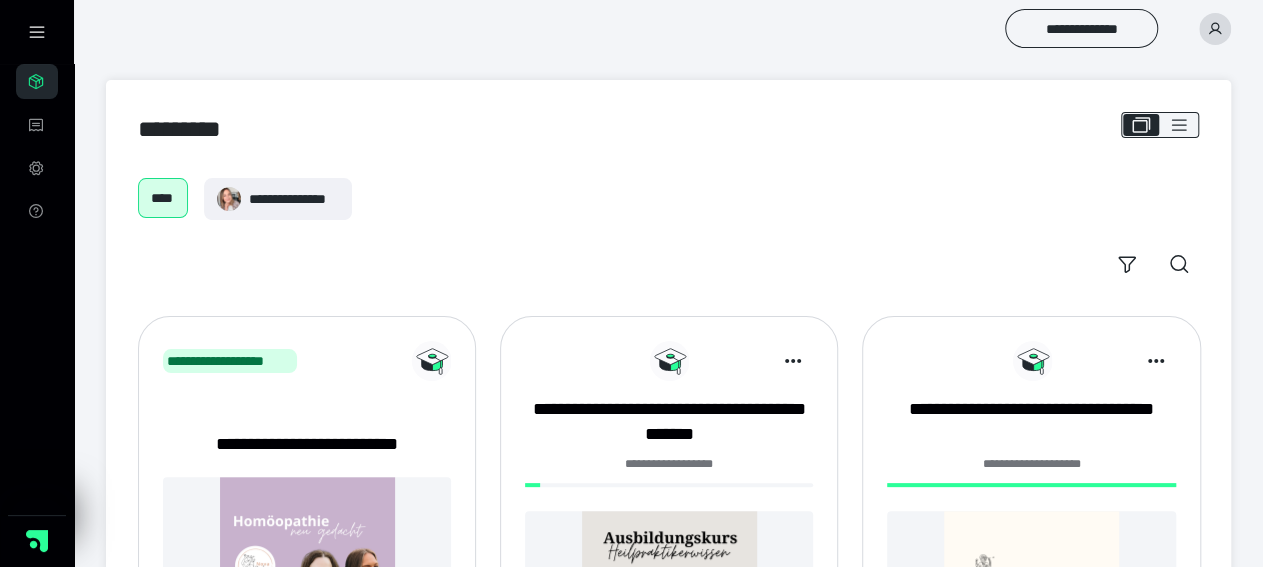 click on "**********" at bounding box center [668, 28] 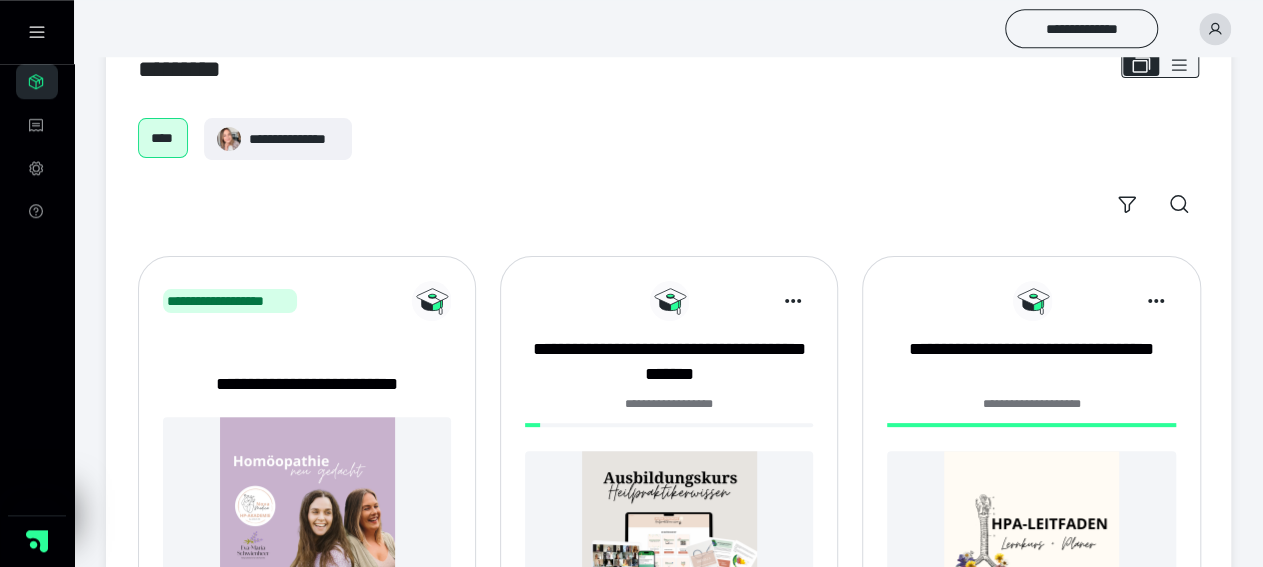 scroll, scrollTop: 62, scrollLeft: 0, axis: vertical 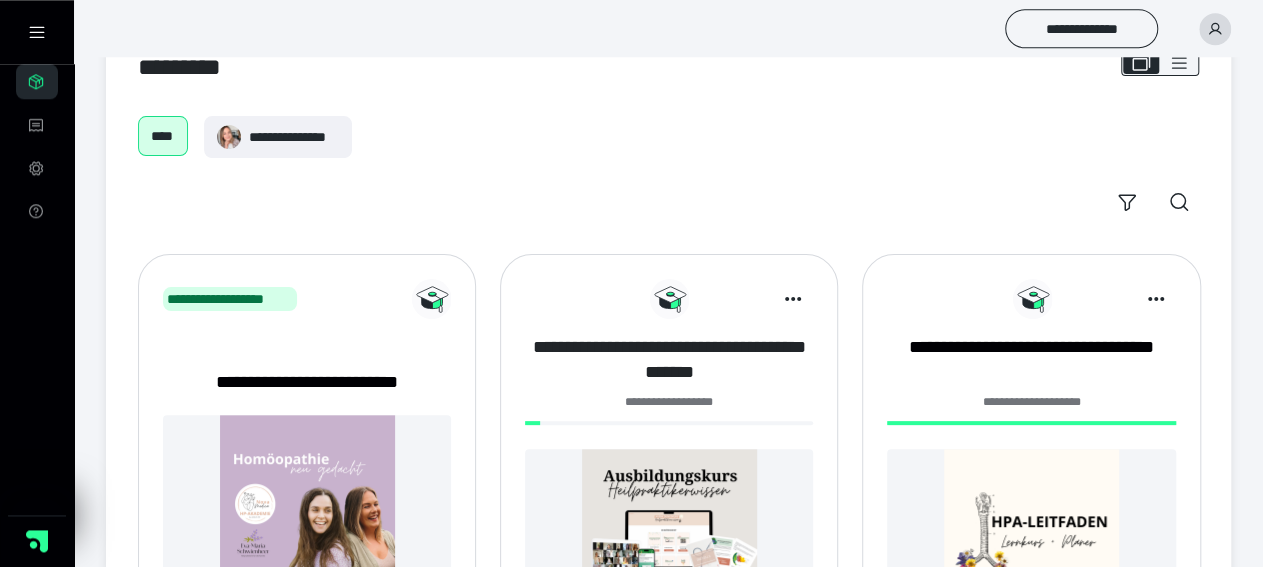 click on "**********" at bounding box center [669, 360] 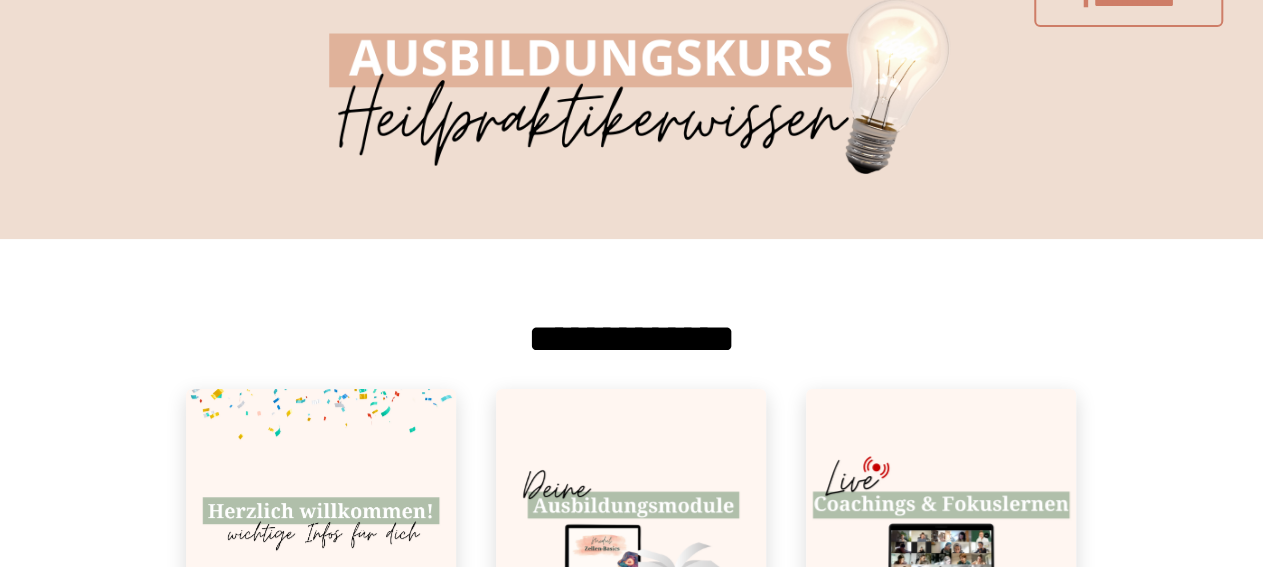 scroll, scrollTop: 48, scrollLeft: 0, axis: vertical 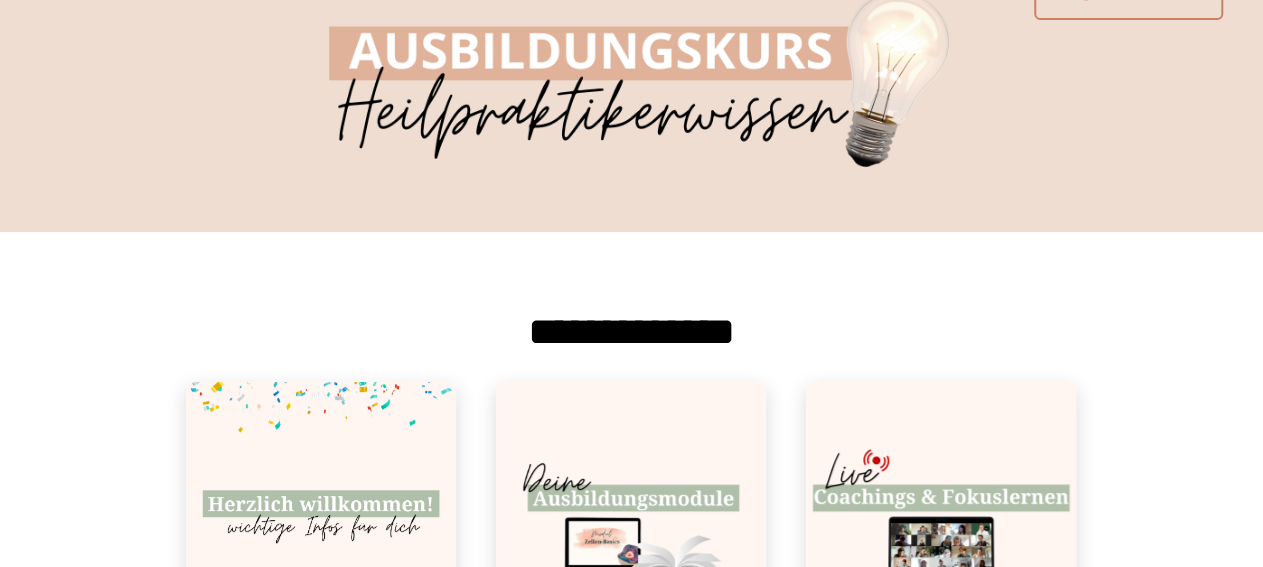 drag, startPoint x: 667, startPoint y: 369, endPoint x: 320, endPoint y: 414, distance: 349.9057 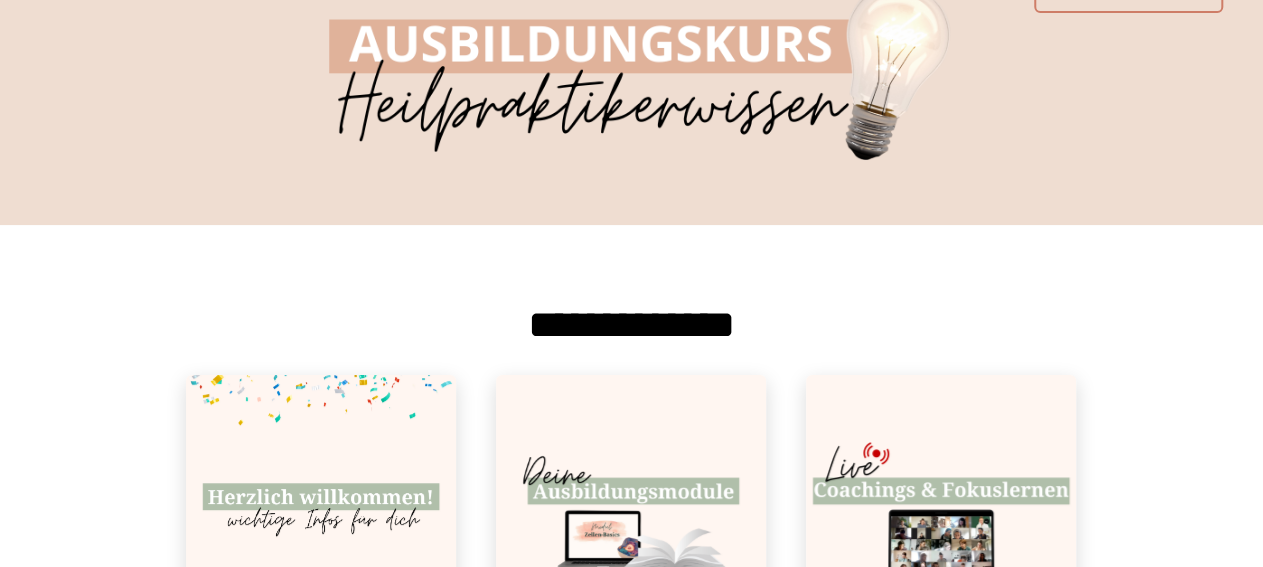 click at bounding box center [321, 510] 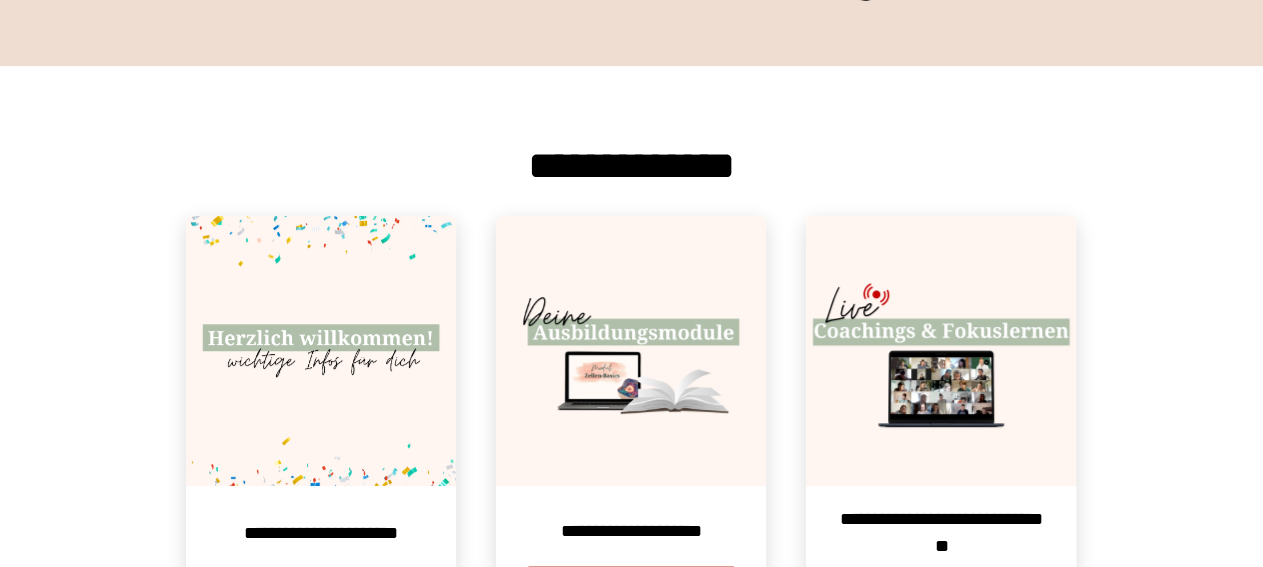 scroll, scrollTop: 388, scrollLeft: 0, axis: vertical 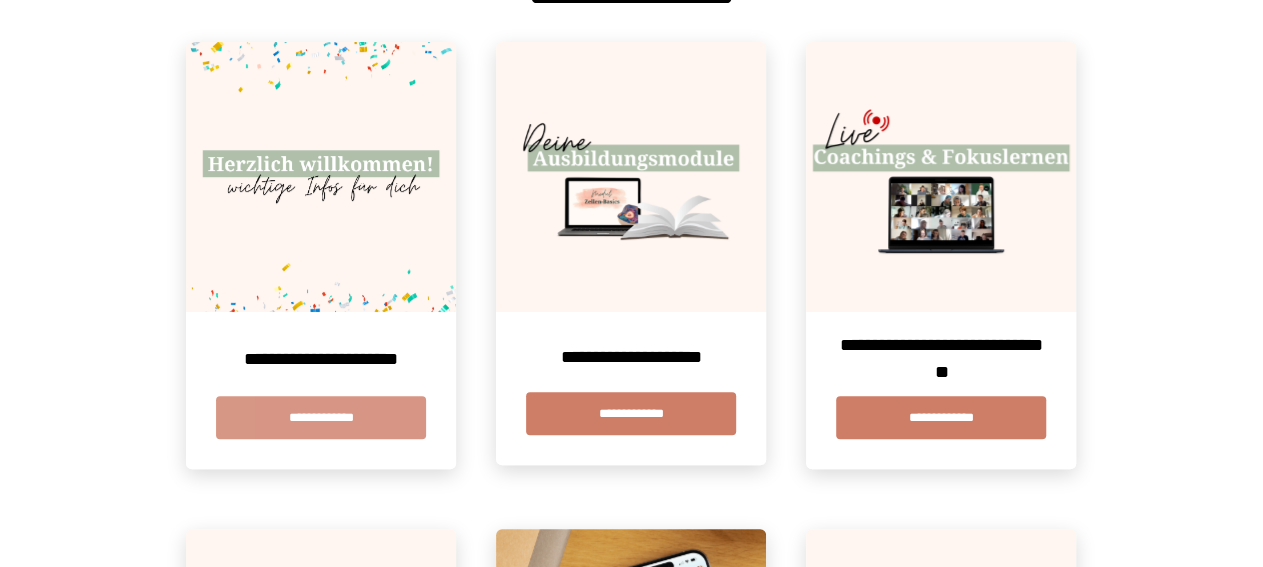 click on "**********" at bounding box center (321, 417) 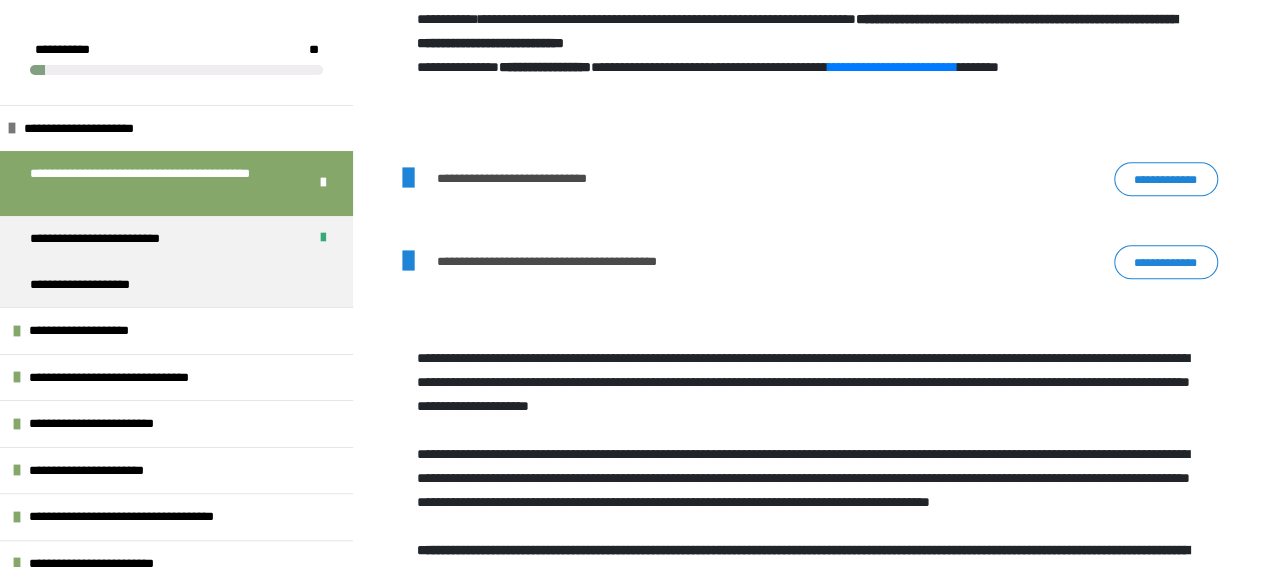 scroll, scrollTop: 589, scrollLeft: 0, axis: vertical 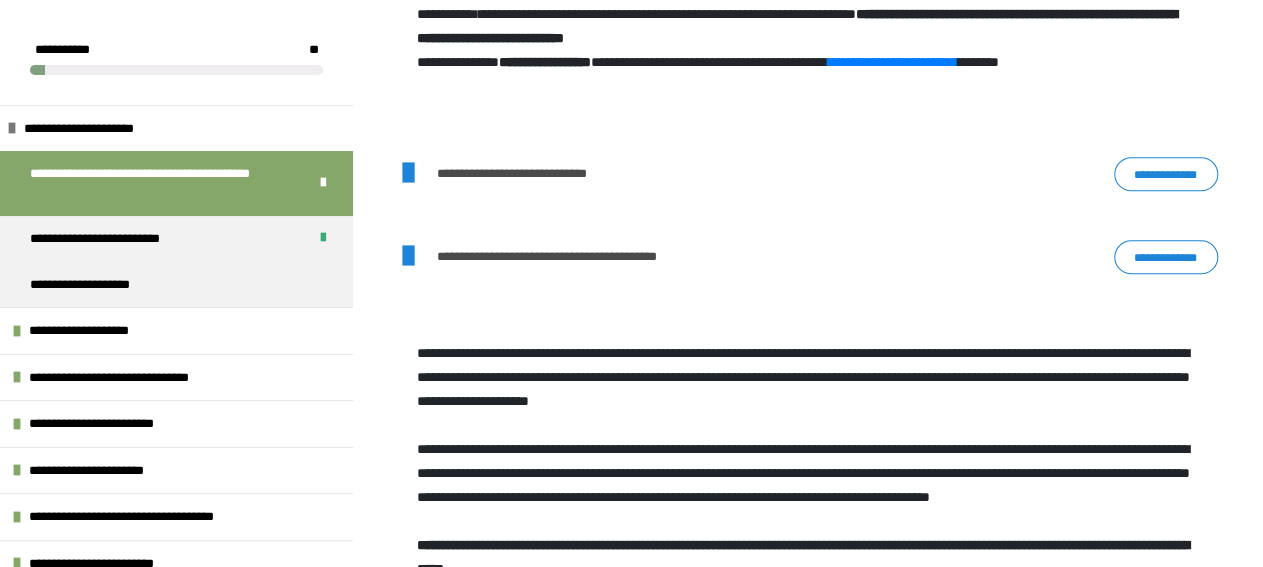 click on "**********" at bounding box center (1166, 173) 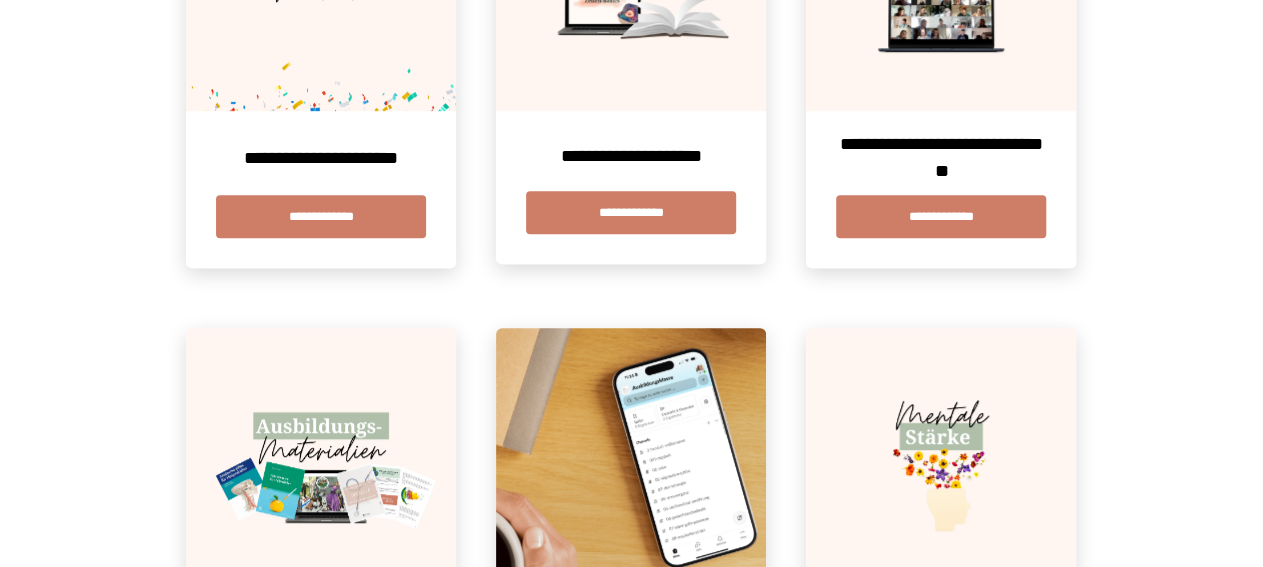 scroll, scrollTop: 0, scrollLeft: 0, axis: both 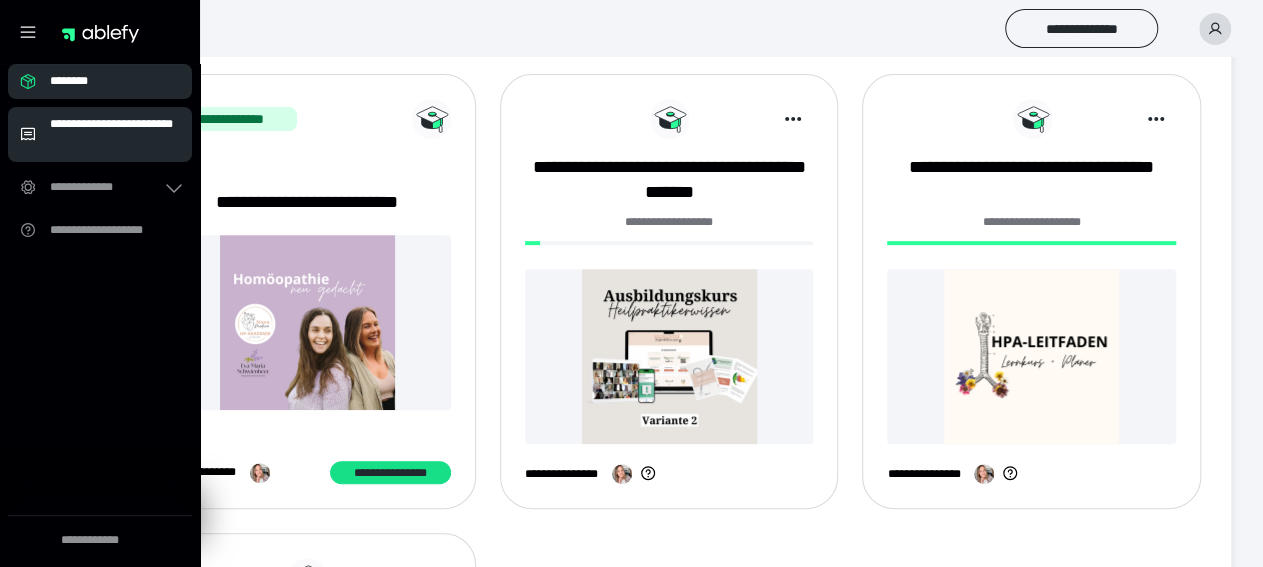 click on "**********" at bounding box center (115, 134) 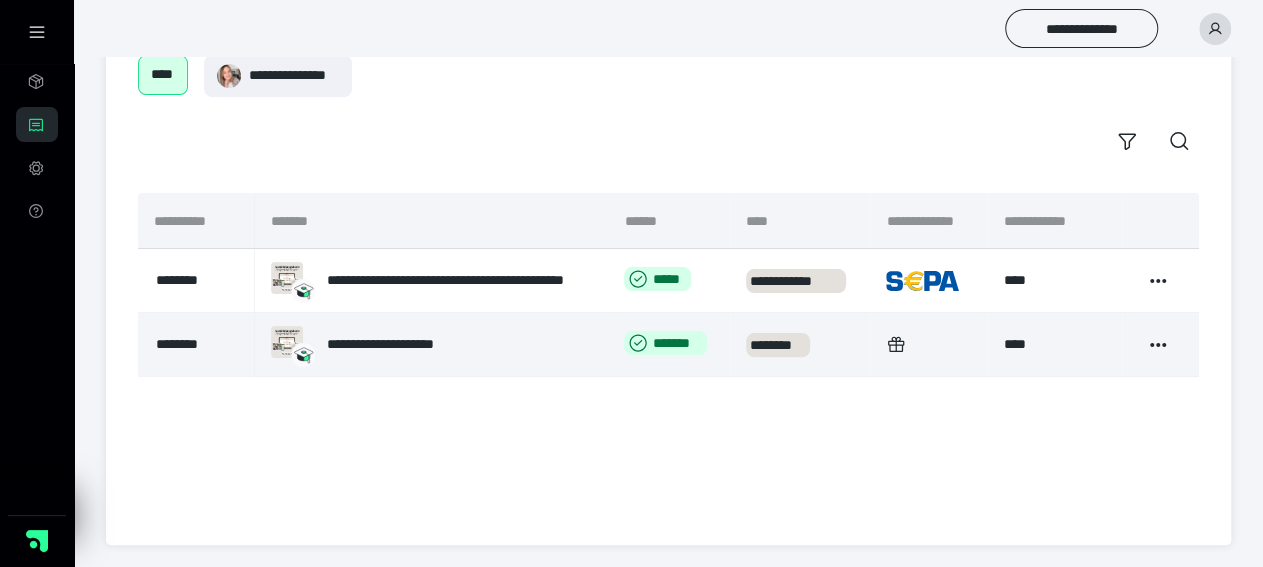 scroll, scrollTop: 20, scrollLeft: 0, axis: vertical 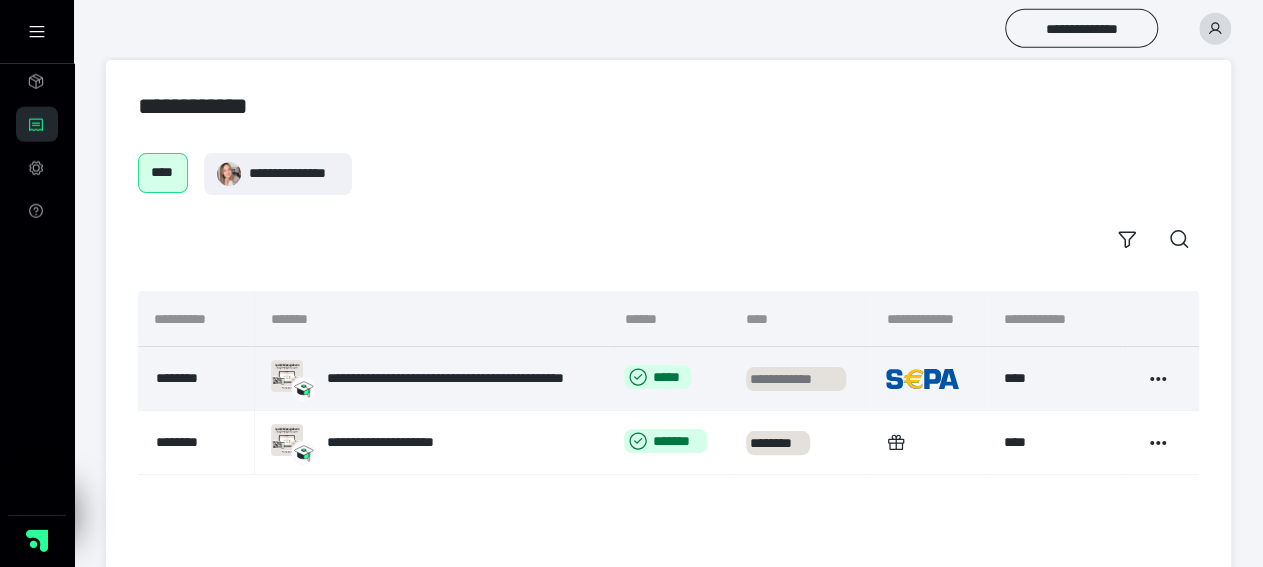 click on "**********" at bounding box center (796, 379) 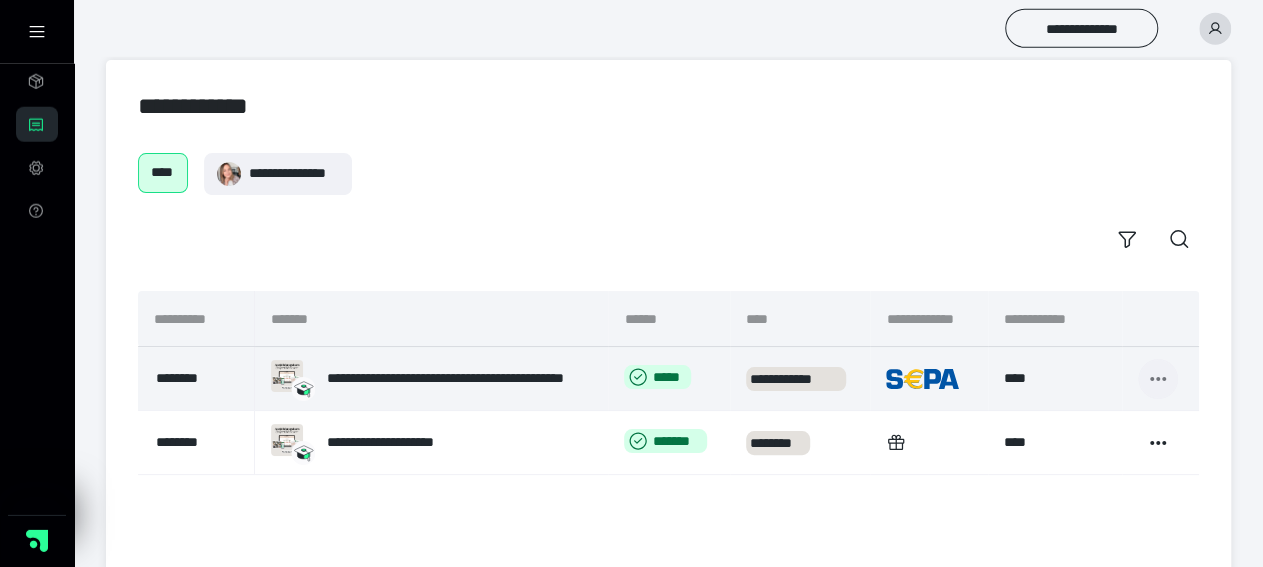 click 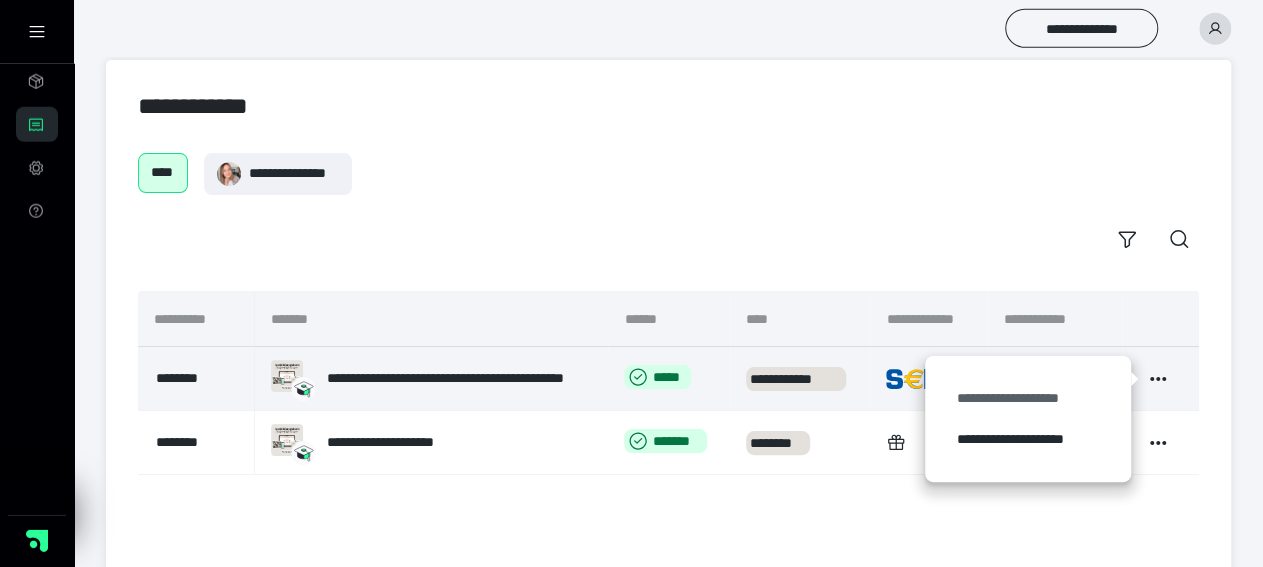click on "**********" at bounding box center [1028, 398] 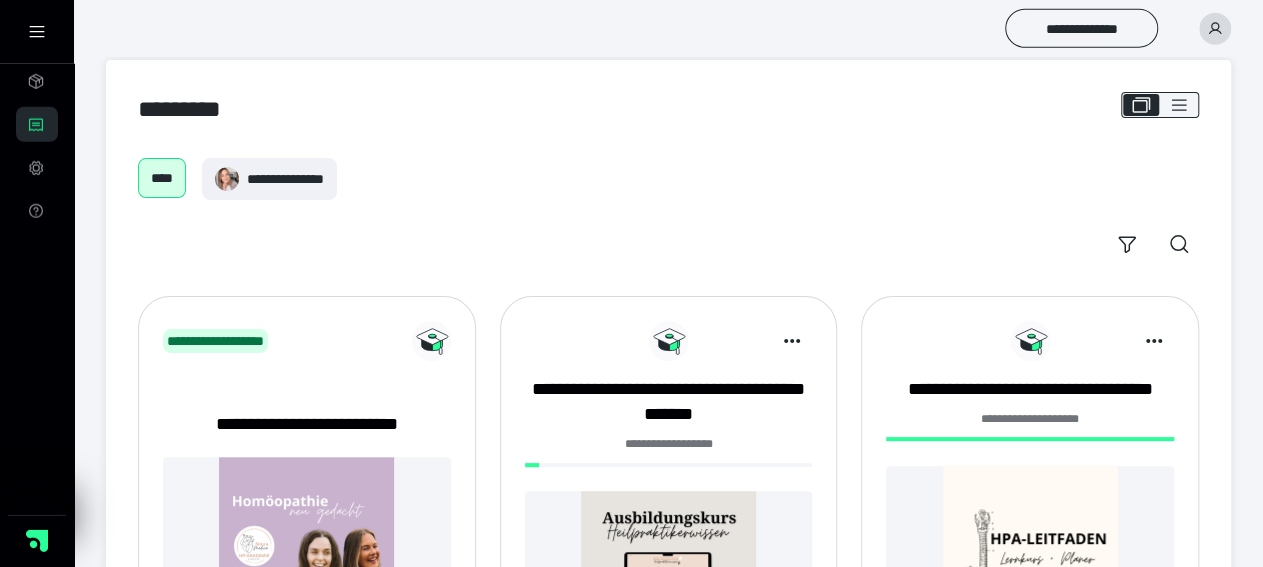 scroll, scrollTop: 0, scrollLeft: 0, axis: both 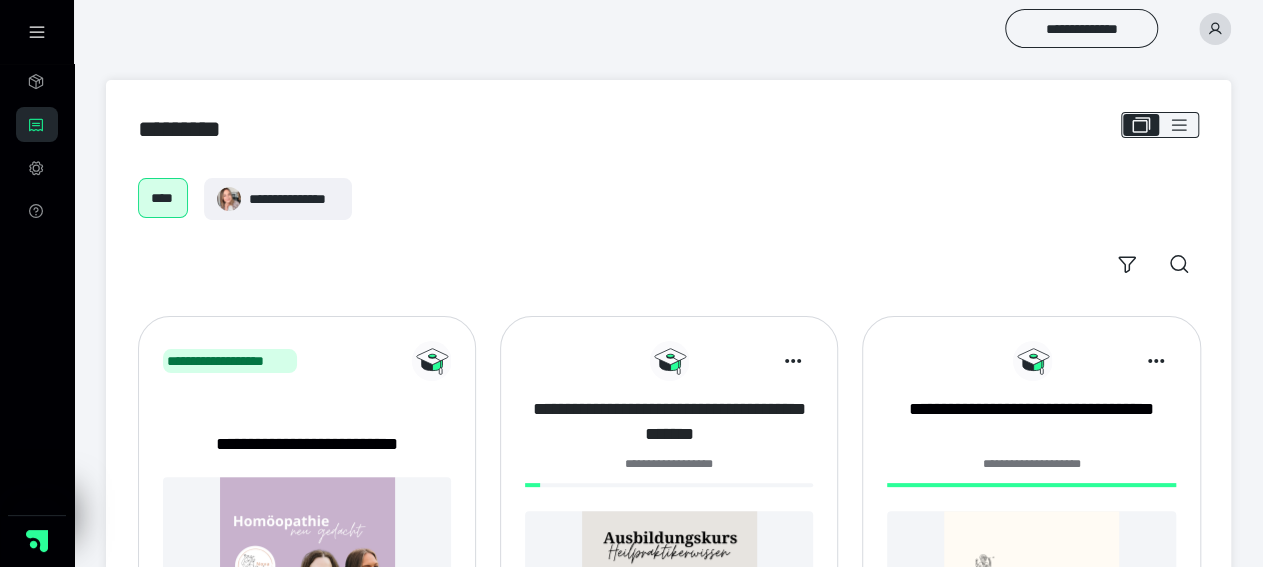 click on "**********" at bounding box center (669, 422) 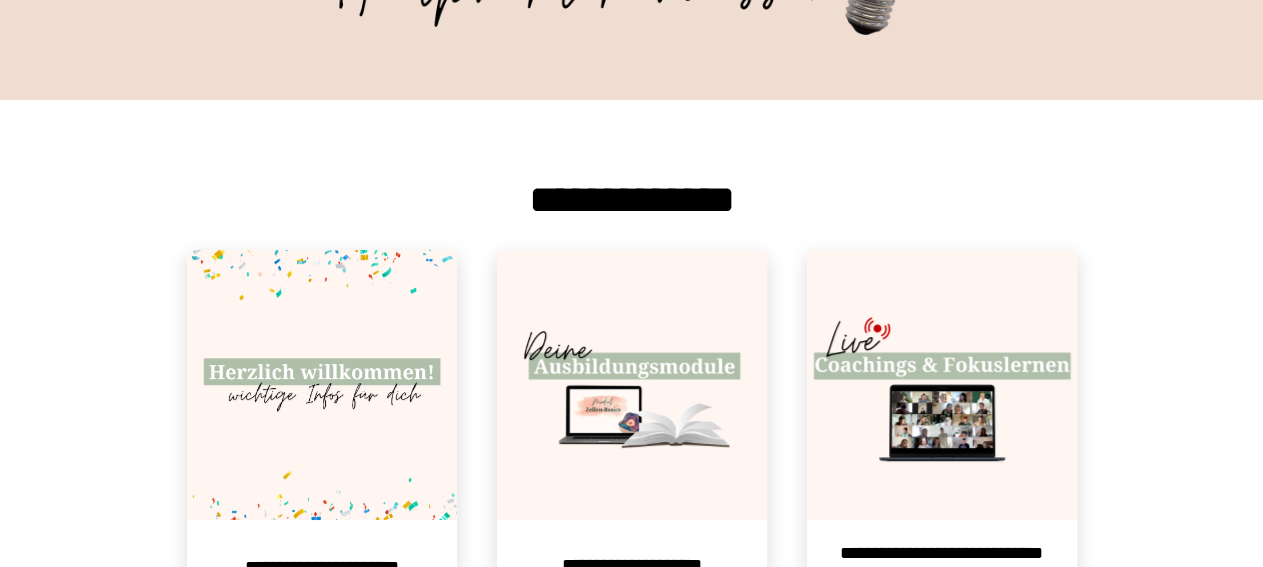 scroll, scrollTop: 318, scrollLeft: 0, axis: vertical 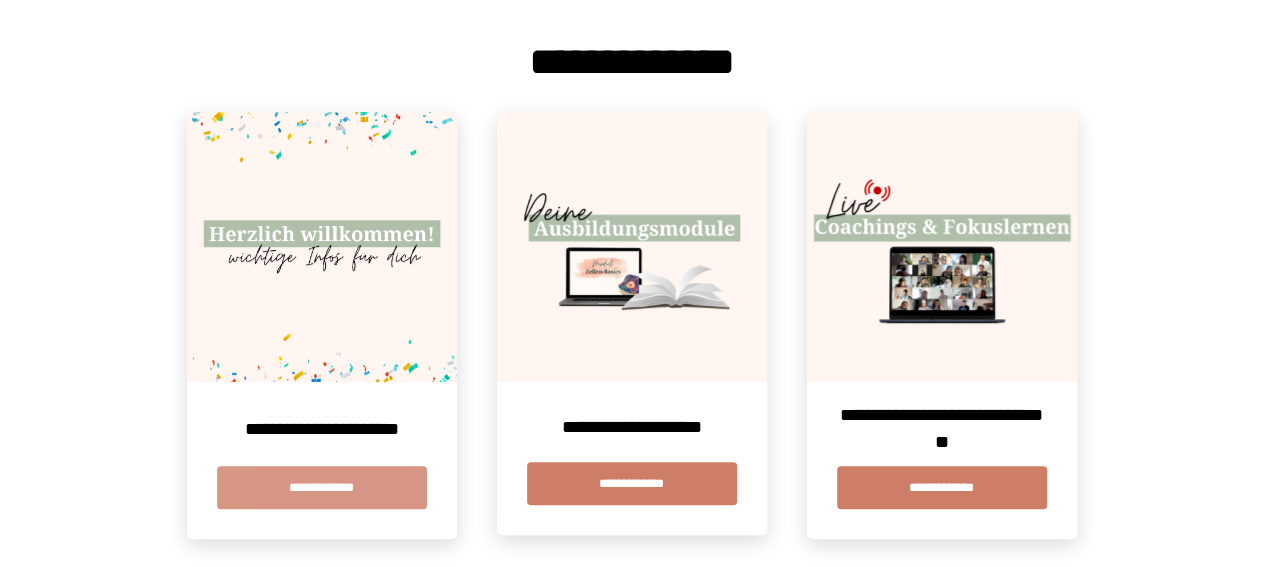 click on "**********" at bounding box center [322, 487] 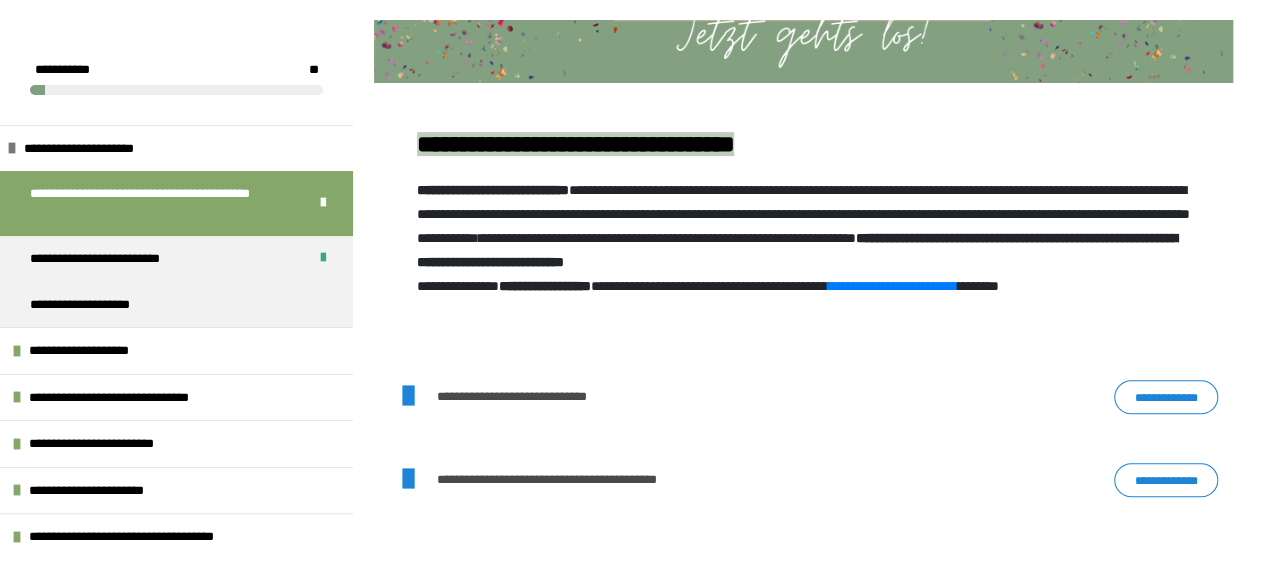 scroll, scrollTop: 387, scrollLeft: 0, axis: vertical 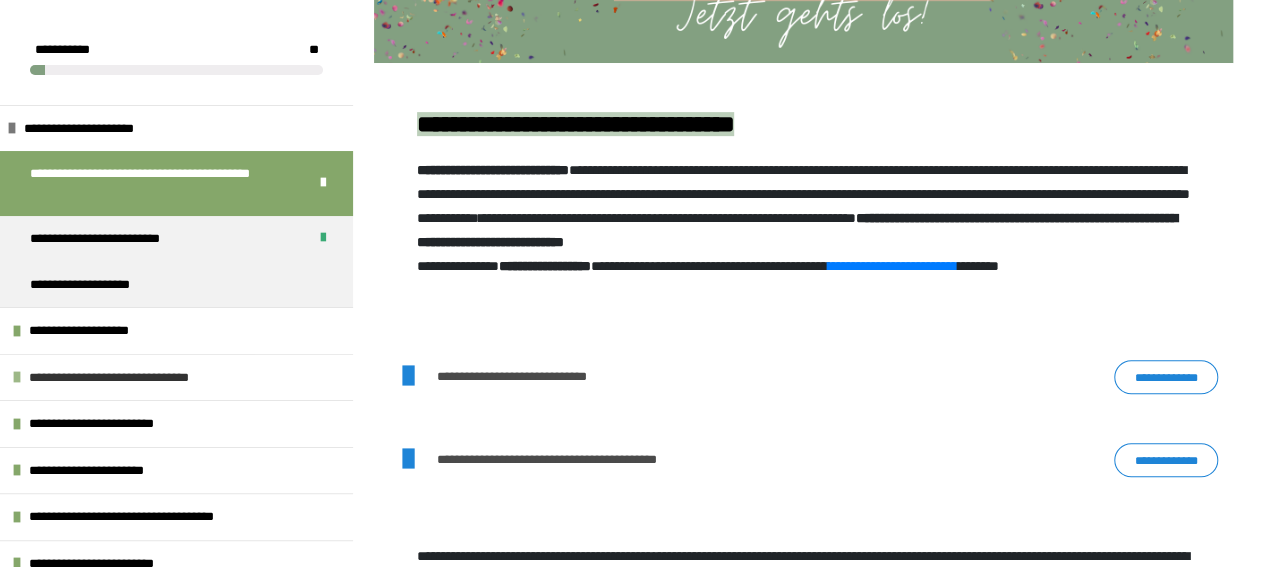 click on "**********" at bounding box center (132, 378) 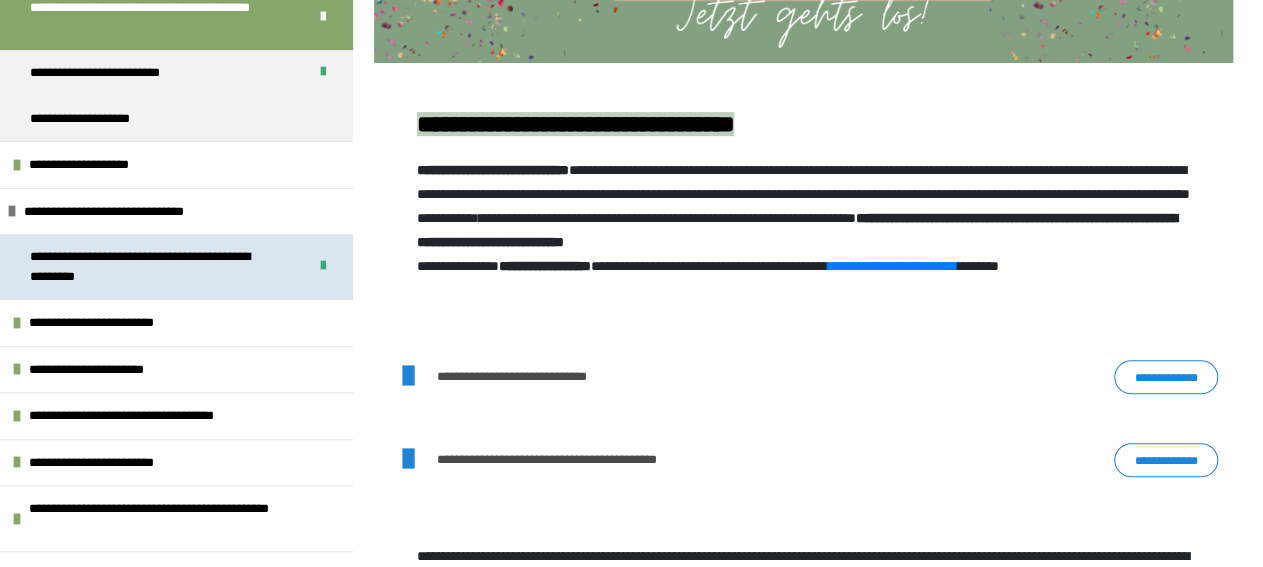 scroll, scrollTop: 188, scrollLeft: 0, axis: vertical 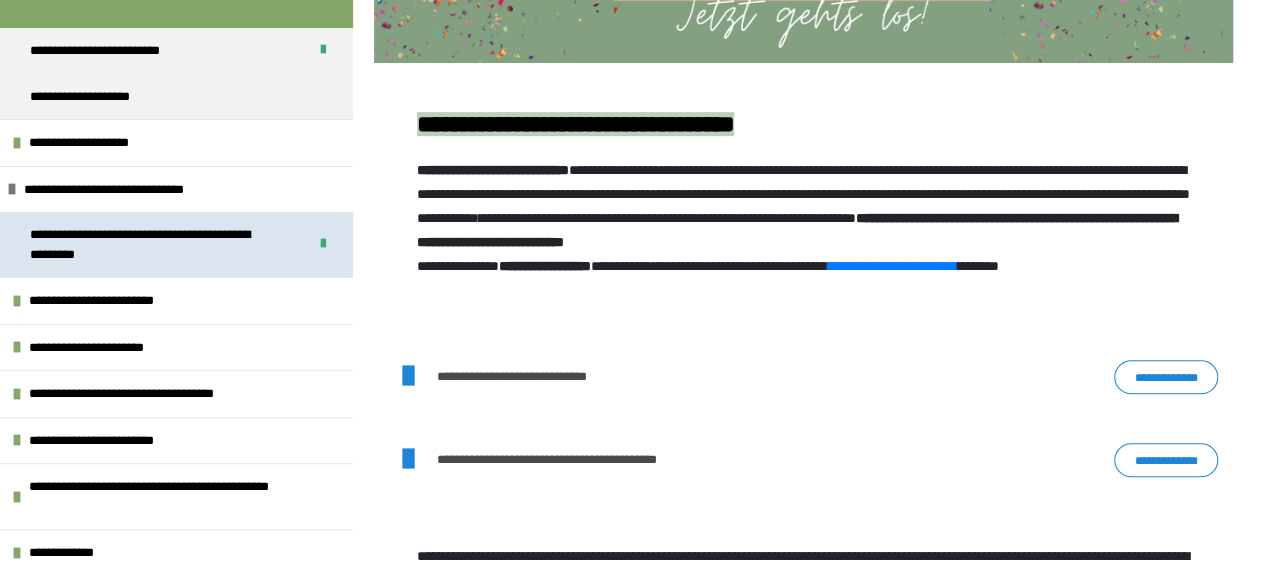 click on "**********" at bounding box center [113, 301] 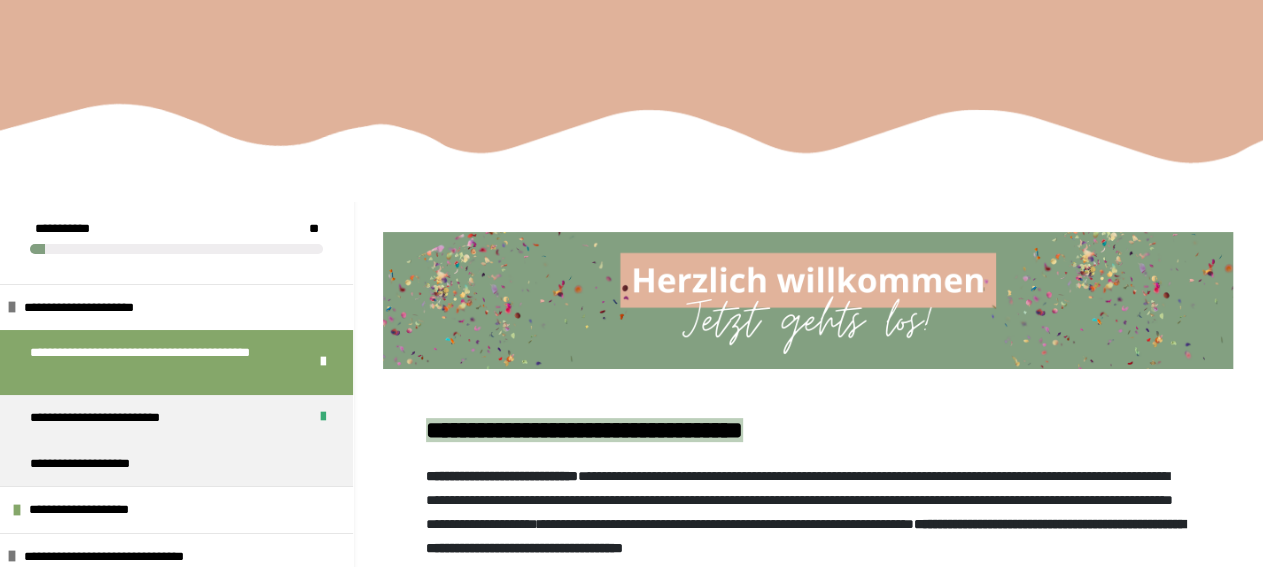 scroll, scrollTop: 48, scrollLeft: 0, axis: vertical 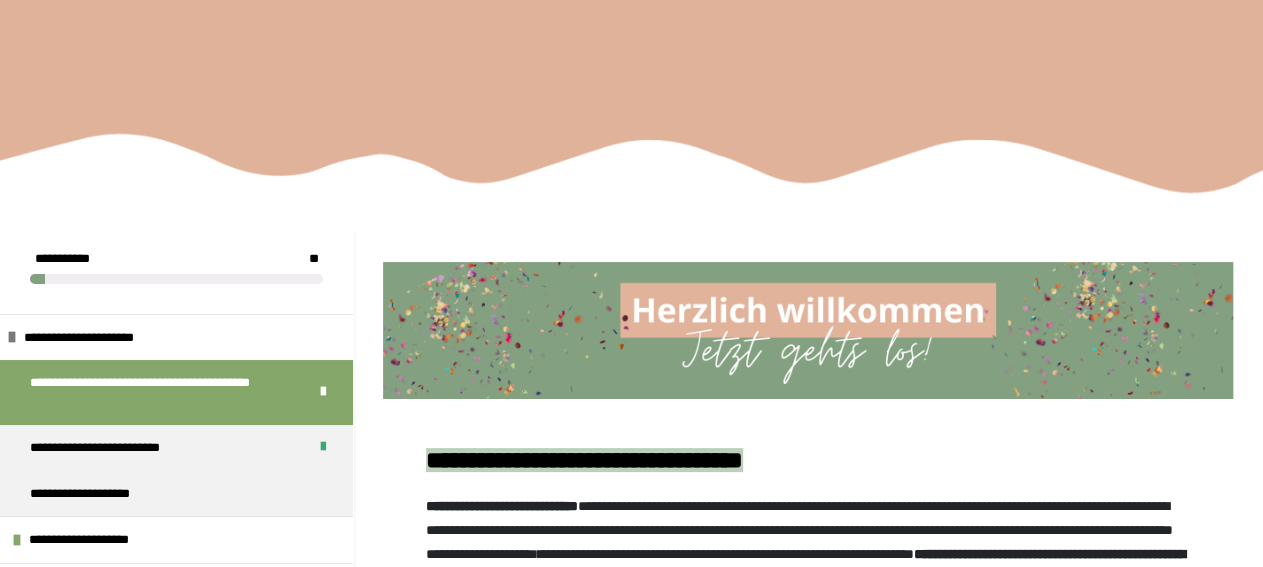 click on "**********" at bounding box center (631, 2) 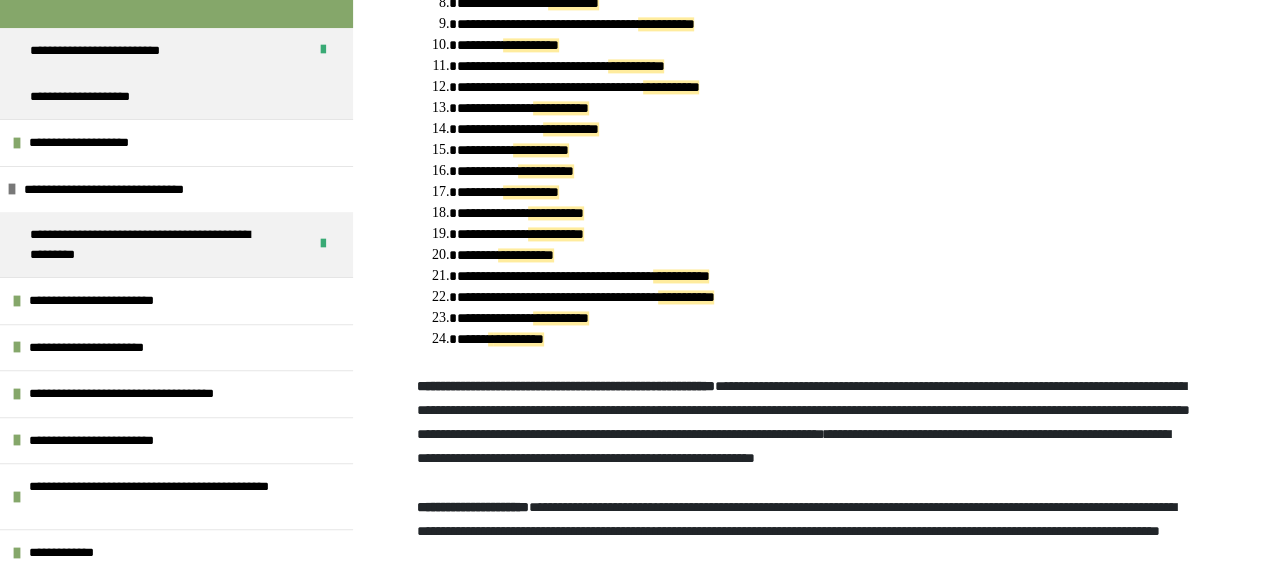 scroll, scrollTop: 1421, scrollLeft: 0, axis: vertical 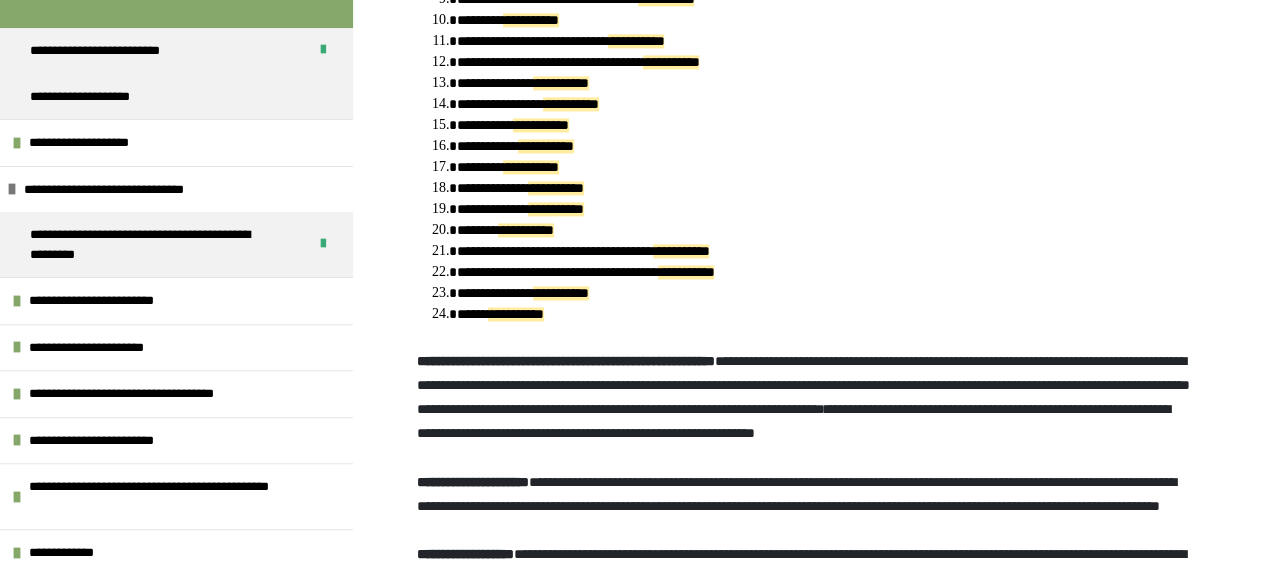drag, startPoint x: 483, startPoint y: 105, endPoint x: 497, endPoint y: 29, distance: 77.27872 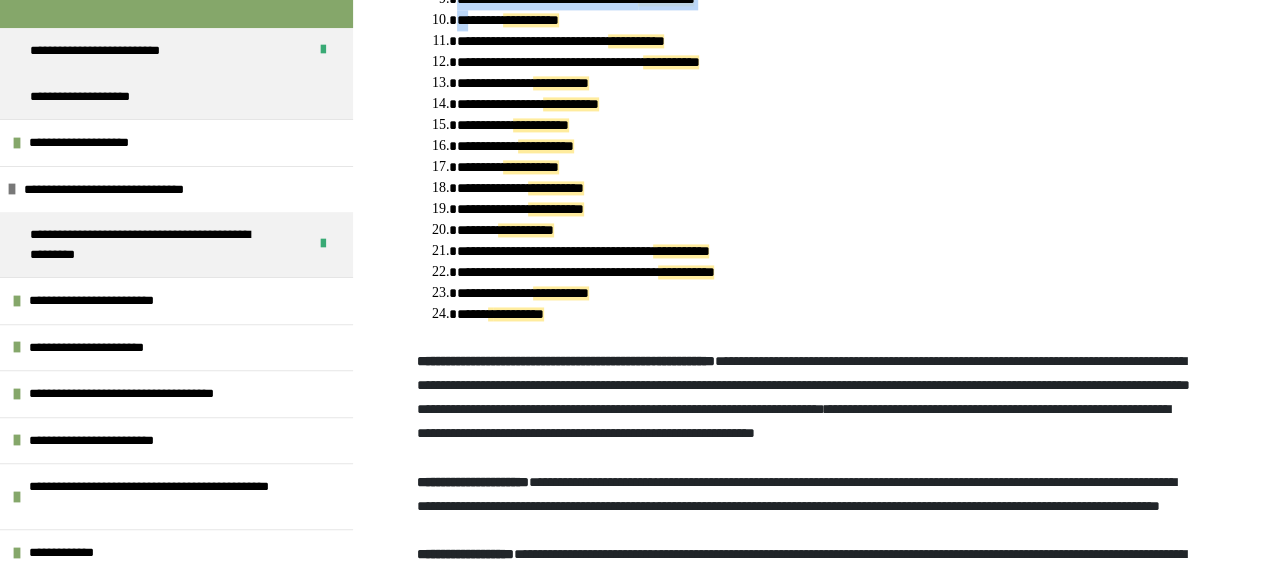 click on "**********" at bounding box center [823, -85] 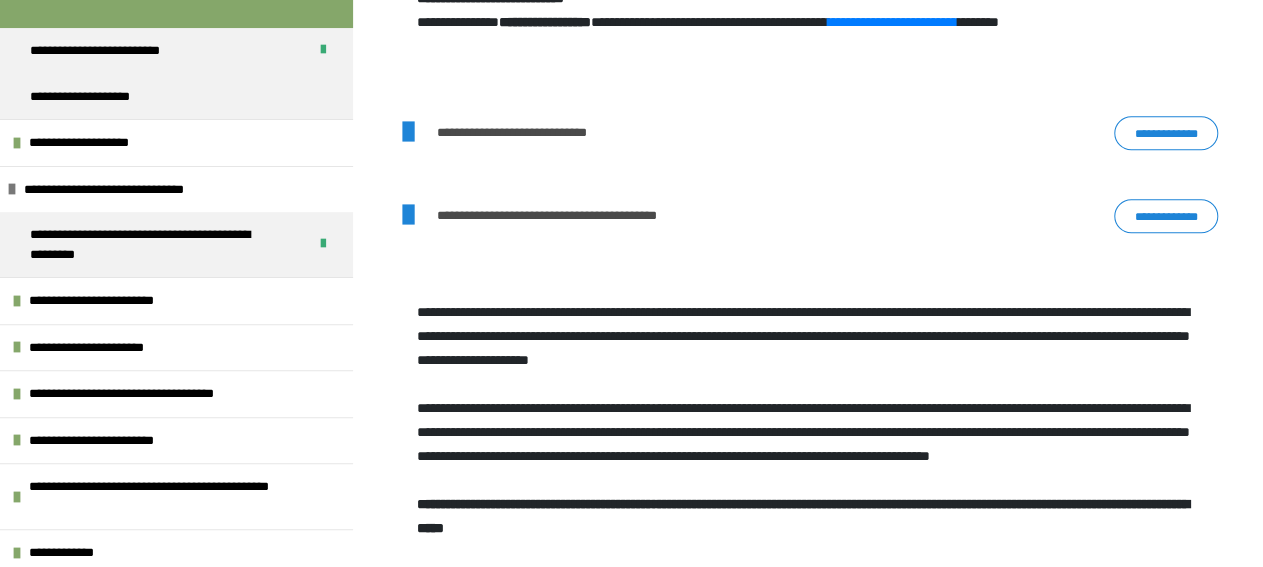 scroll, scrollTop: 576, scrollLeft: 0, axis: vertical 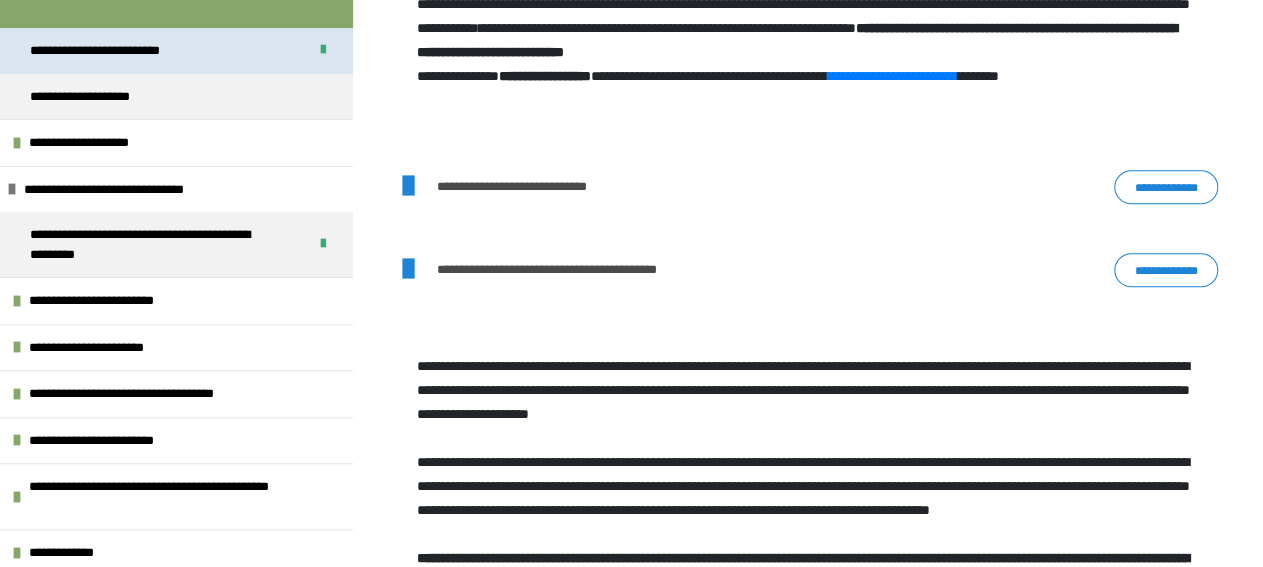 click on "**********" at bounding box center (103, 51) 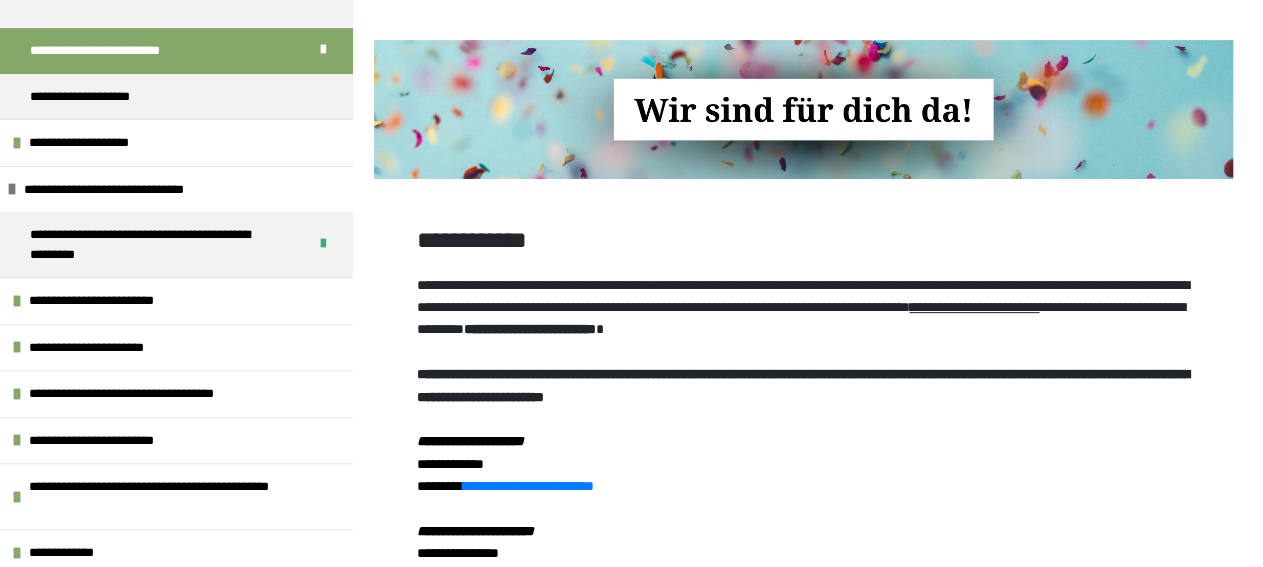 scroll, scrollTop: 1004, scrollLeft: 0, axis: vertical 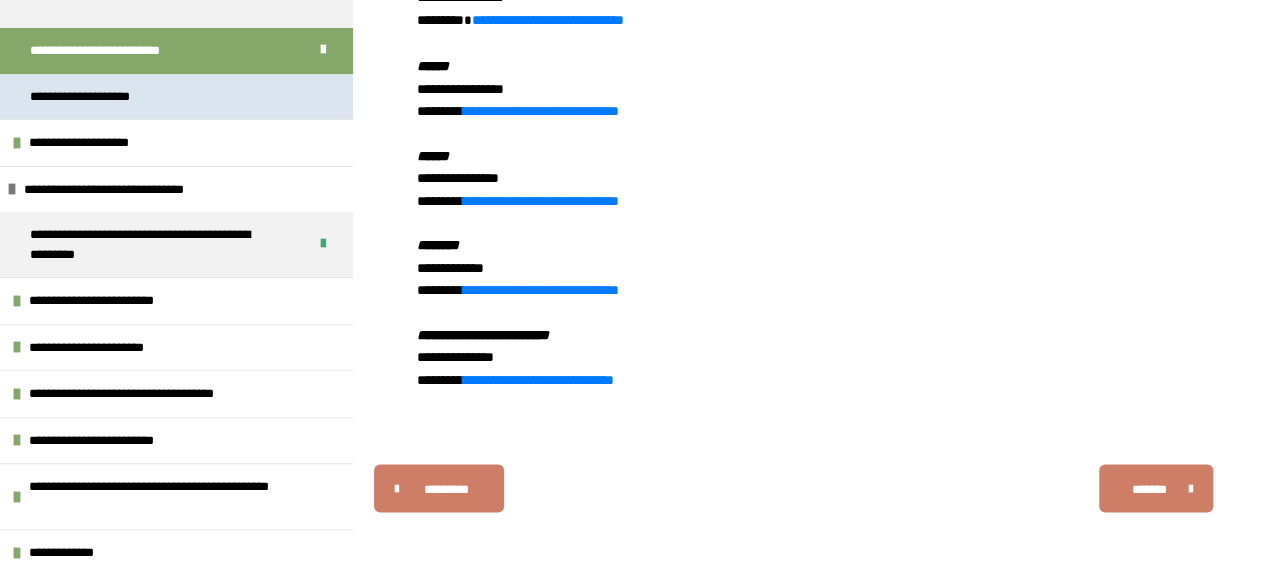 click on "**********" at bounding box center (99, 97) 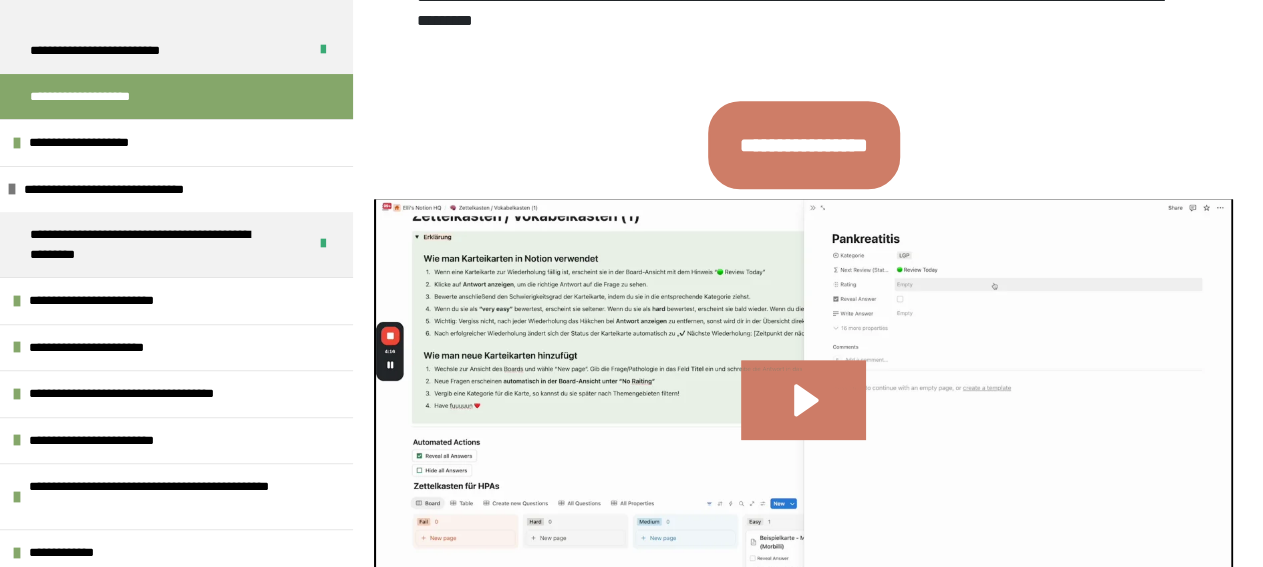 scroll, scrollTop: 1095, scrollLeft: 0, axis: vertical 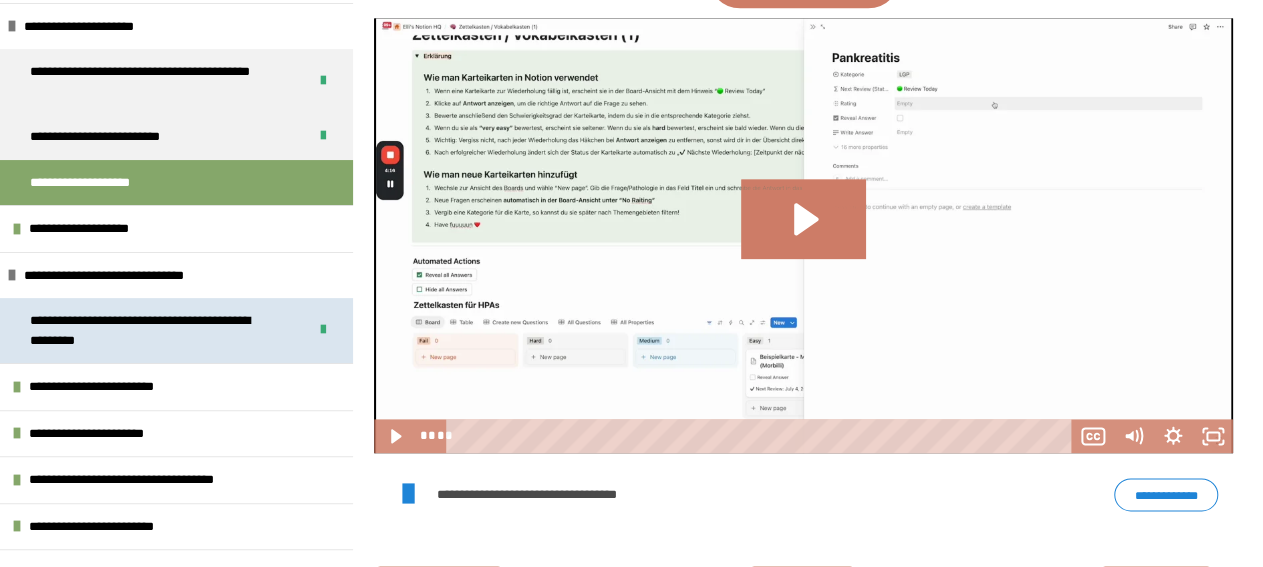 click on "**********" at bounding box center [176, 330] 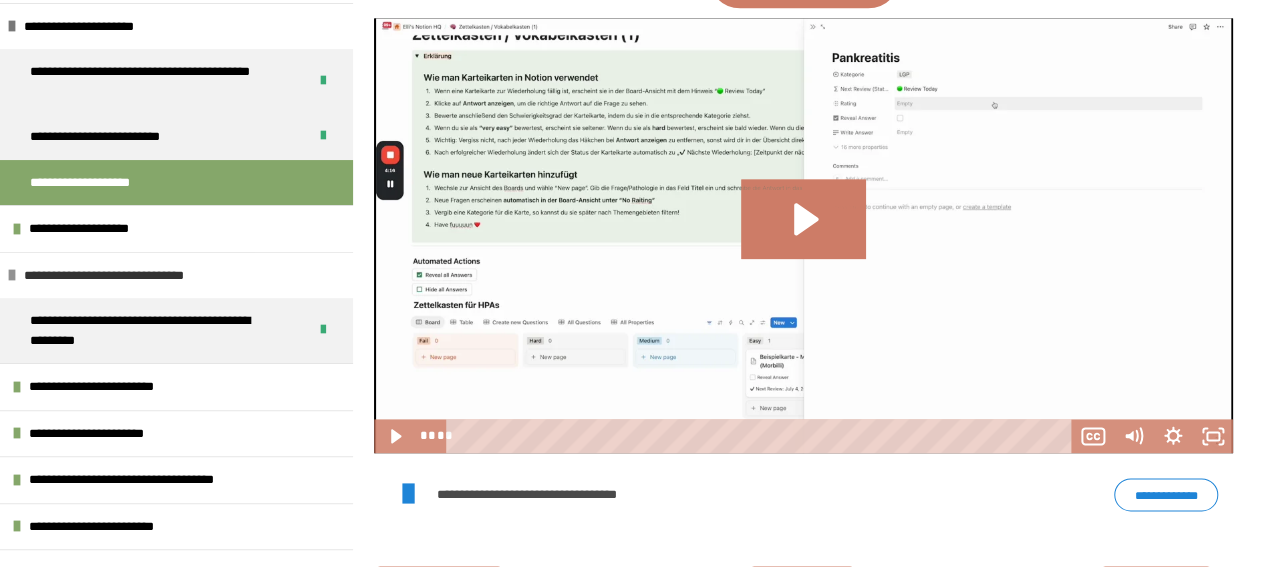 scroll, scrollTop: 270, scrollLeft: 0, axis: vertical 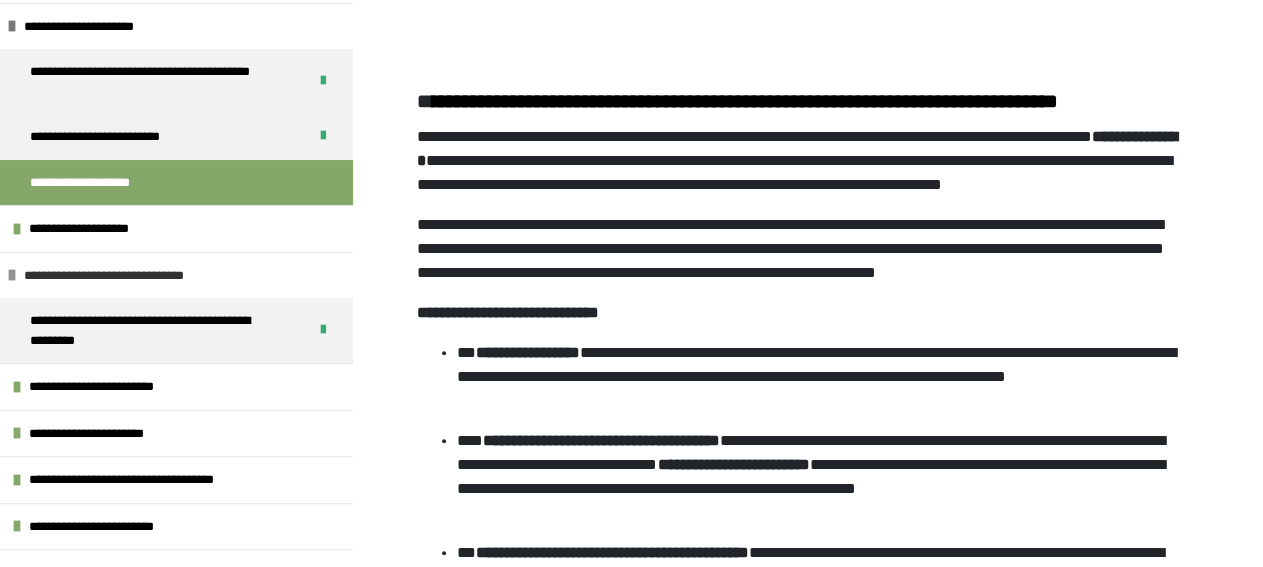 click on "**********" at bounding box center (176, 308) 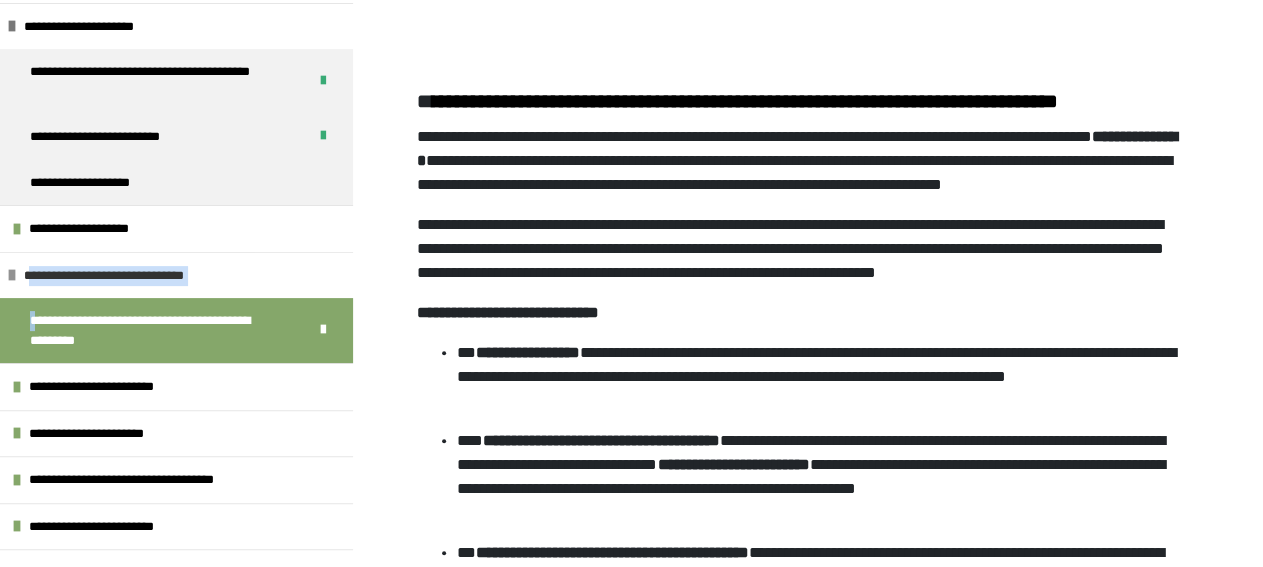 click on "**********" at bounding box center (176, 275) 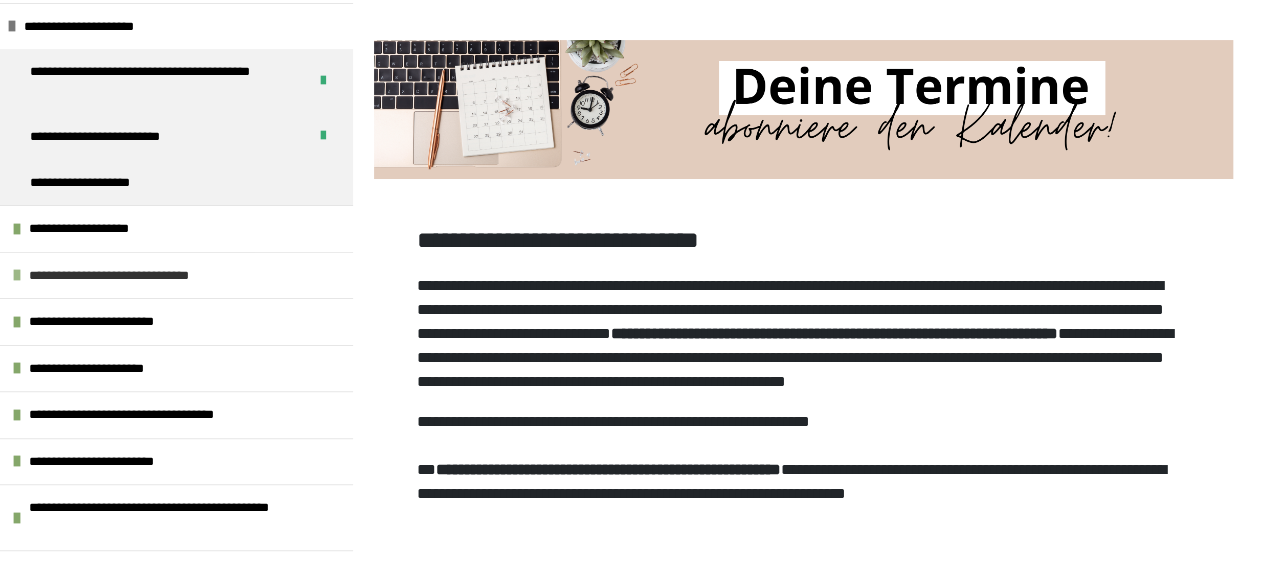 click on "**********" at bounding box center (132, 276) 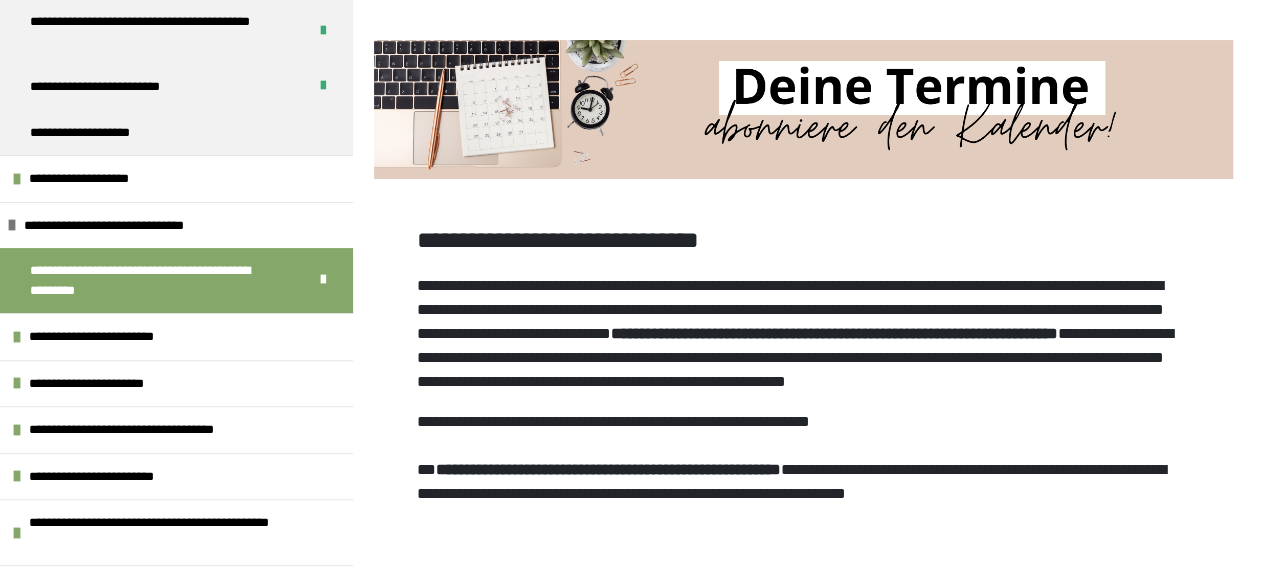 scroll, scrollTop: 153, scrollLeft: 0, axis: vertical 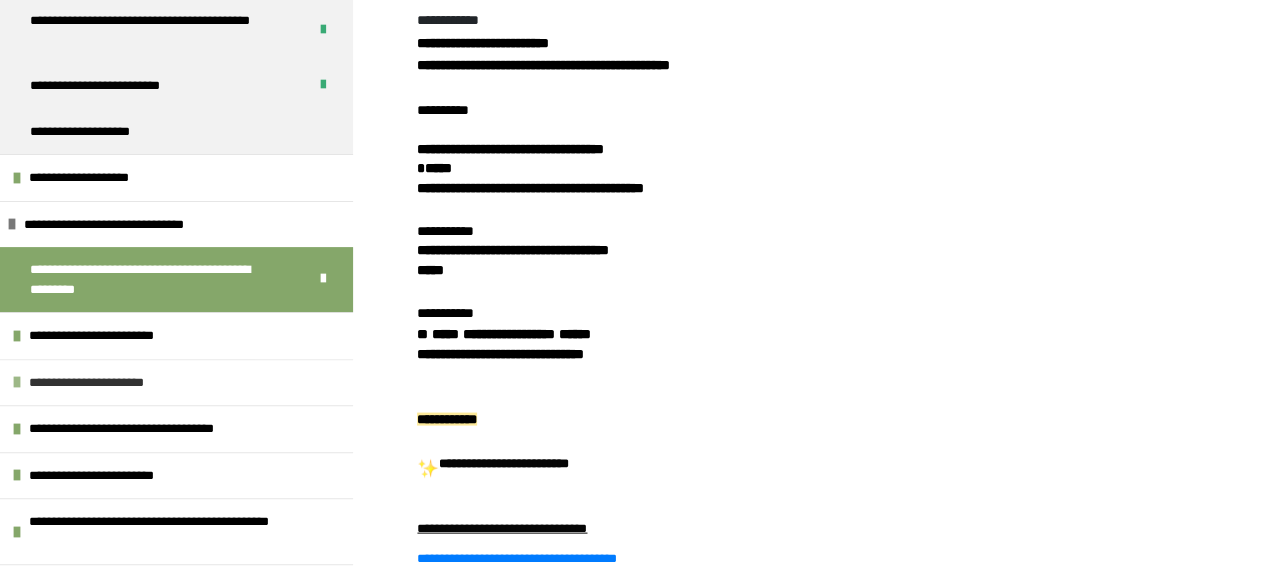 click on "**********" at bounding box center (110, 383) 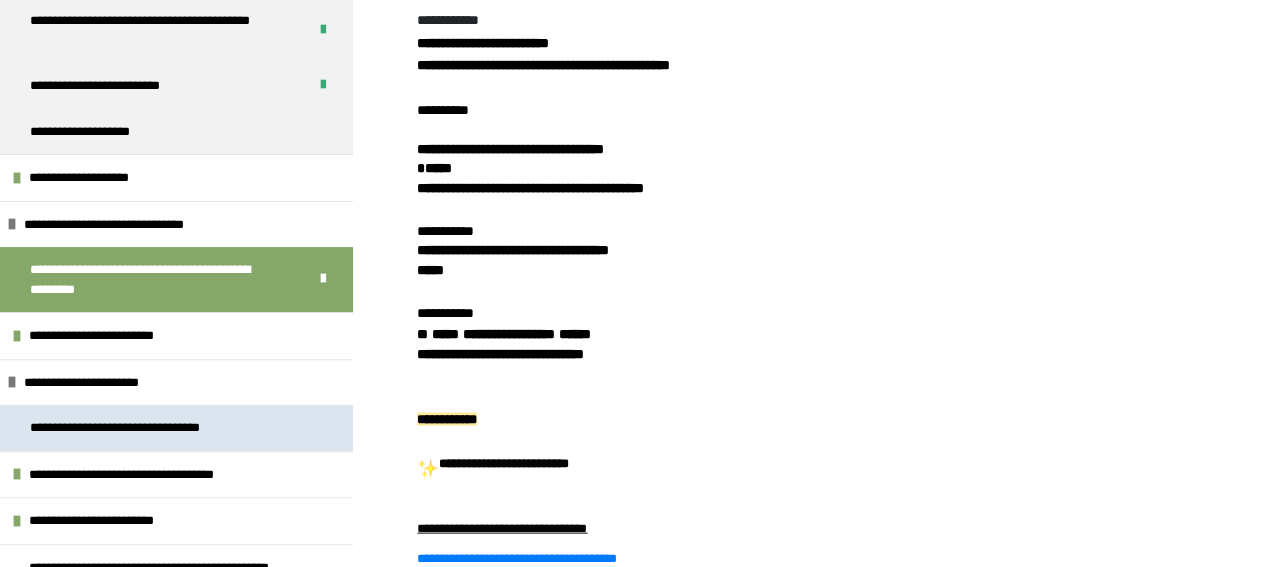 click on "**********" at bounding box center [143, 428] 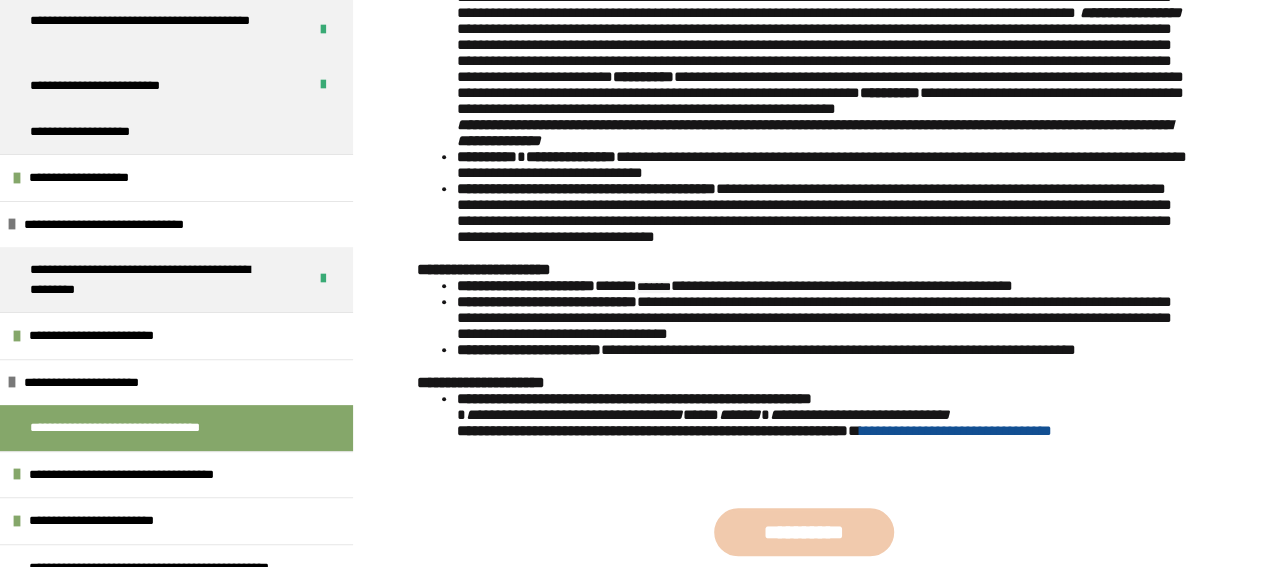 scroll, scrollTop: 818, scrollLeft: 0, axis: vertical 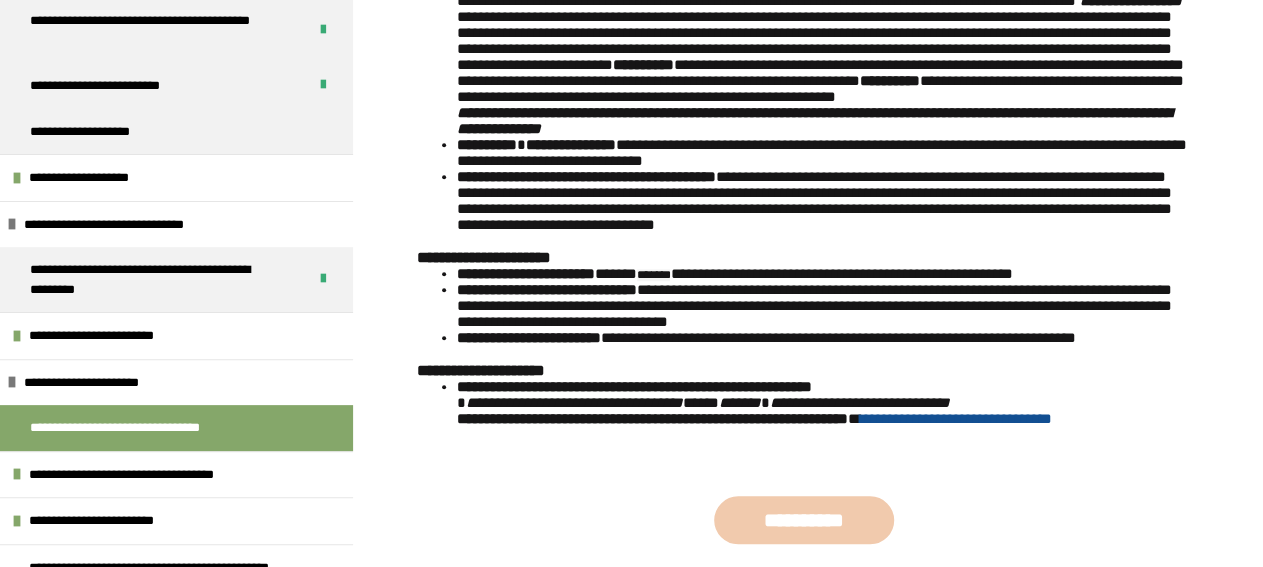 drag, startPoint x: 589, startPoint y: 221, endPoint x: 607, endPoint y: 121, distance: 101.607086 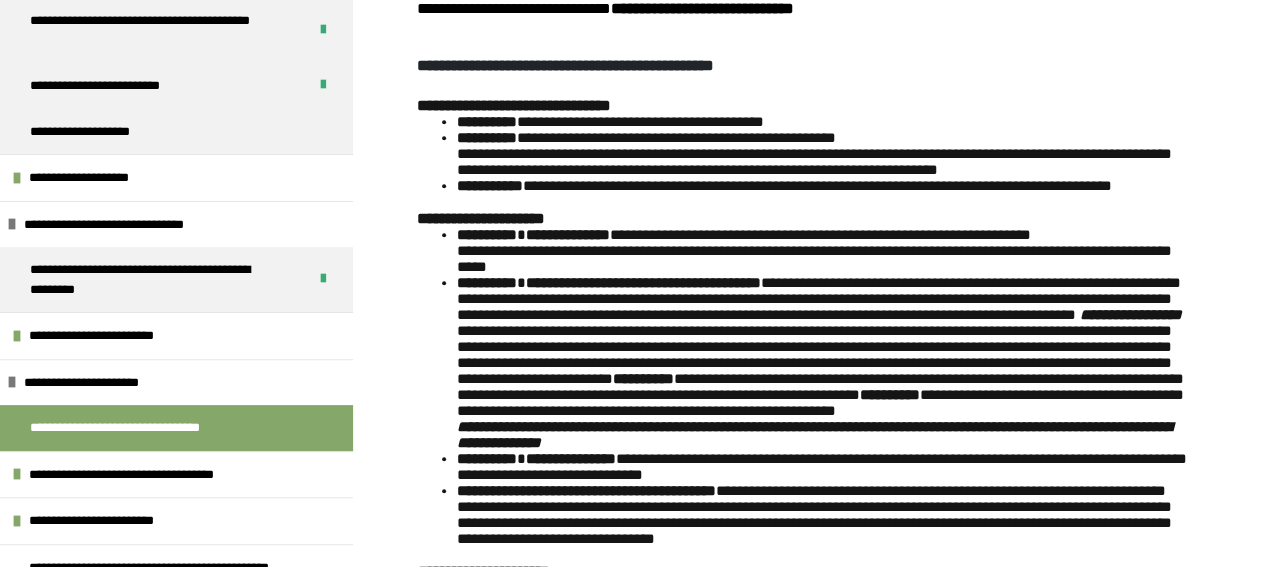 click on "**********" at bounding box center [820, 346] 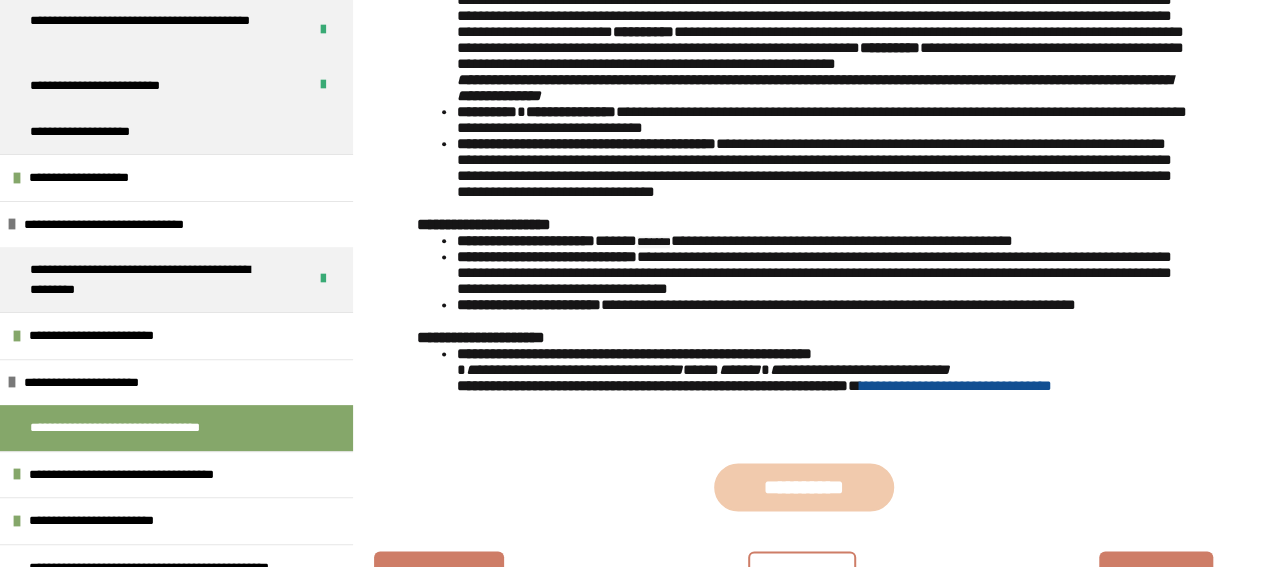 scroll, scrollTop: 1376, scrollLeft: 0, axis: vertical 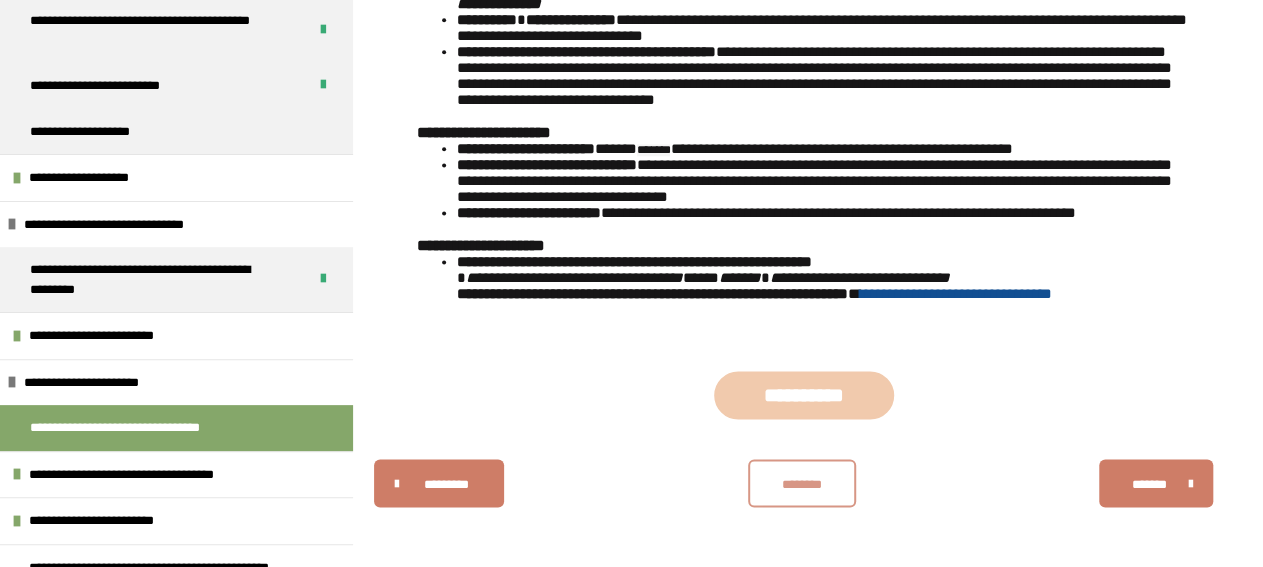 click on "********" at bounding box center (802, 484) 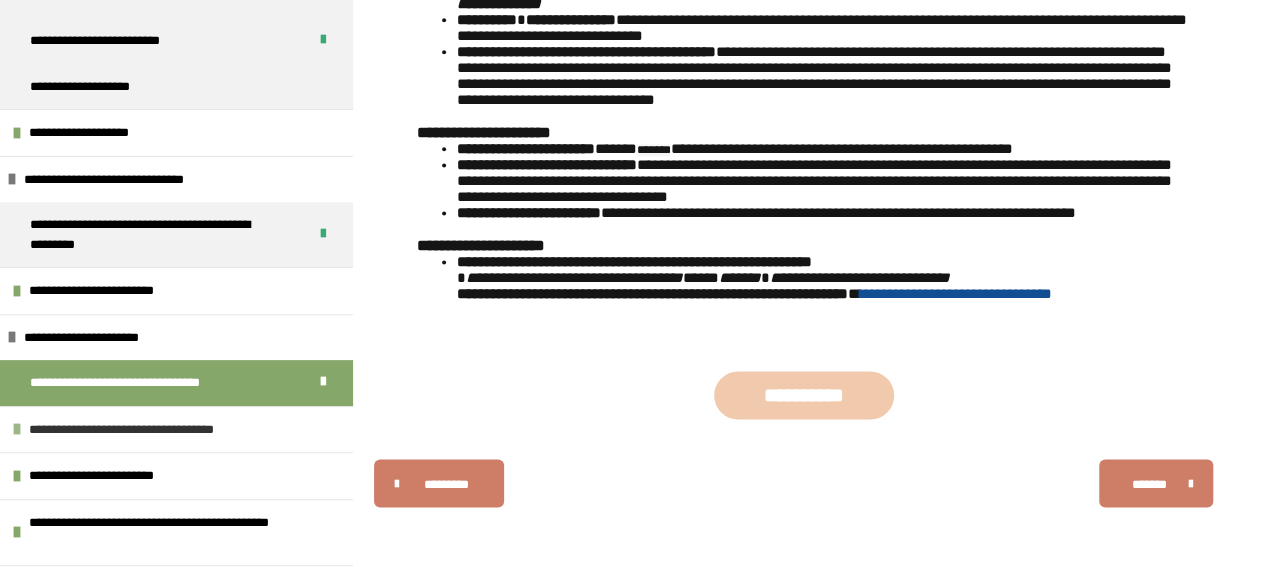 scroll, scrollTop: 233, scrollLeft: 0, axis: vertical 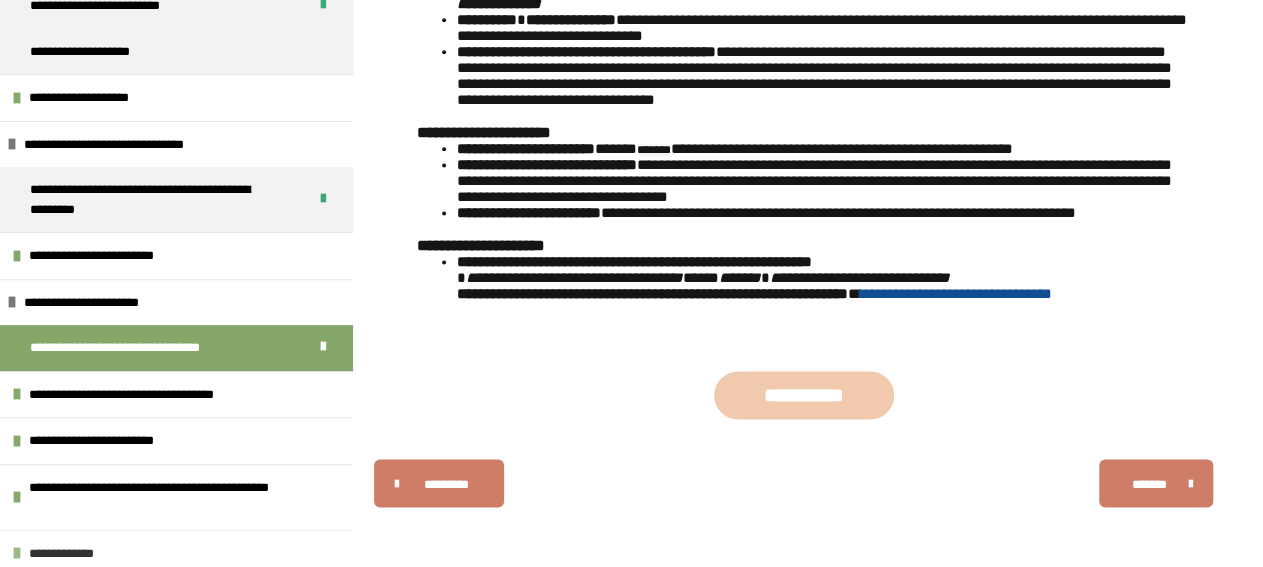 click on "**********" at bounding box center (68, 554) 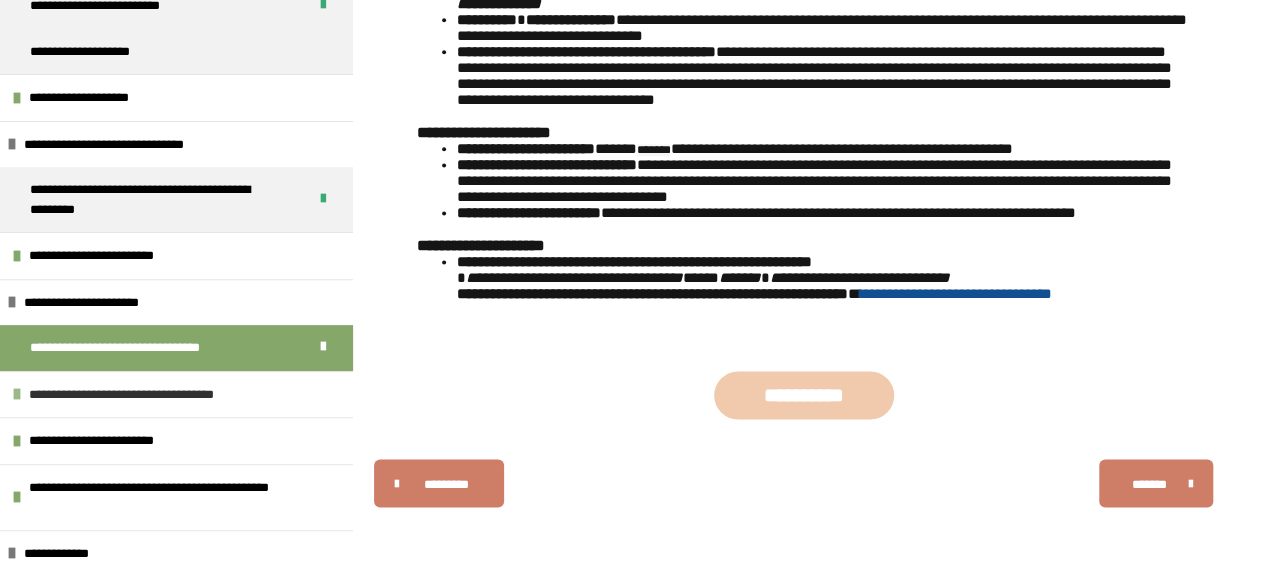 scroll, scrollTop: 457, scrollLeft: 0, axis: vertical 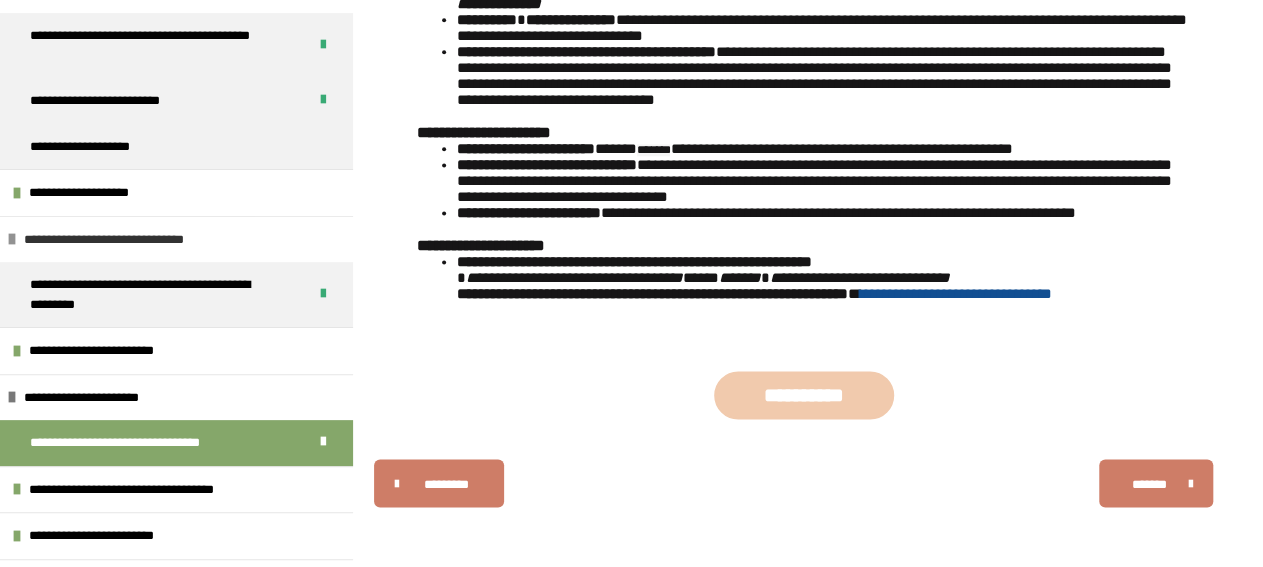 click on "**********" at bounding box center (176, 91) 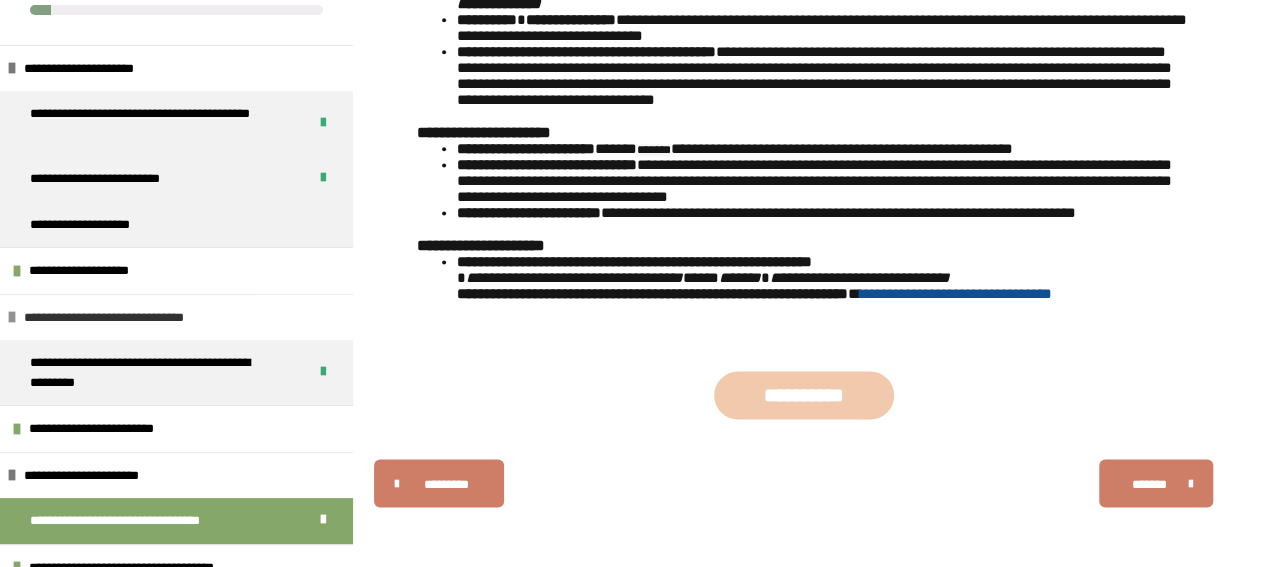 scroll, scrollTop: 30, scrollLeft: 0, axis: vertical 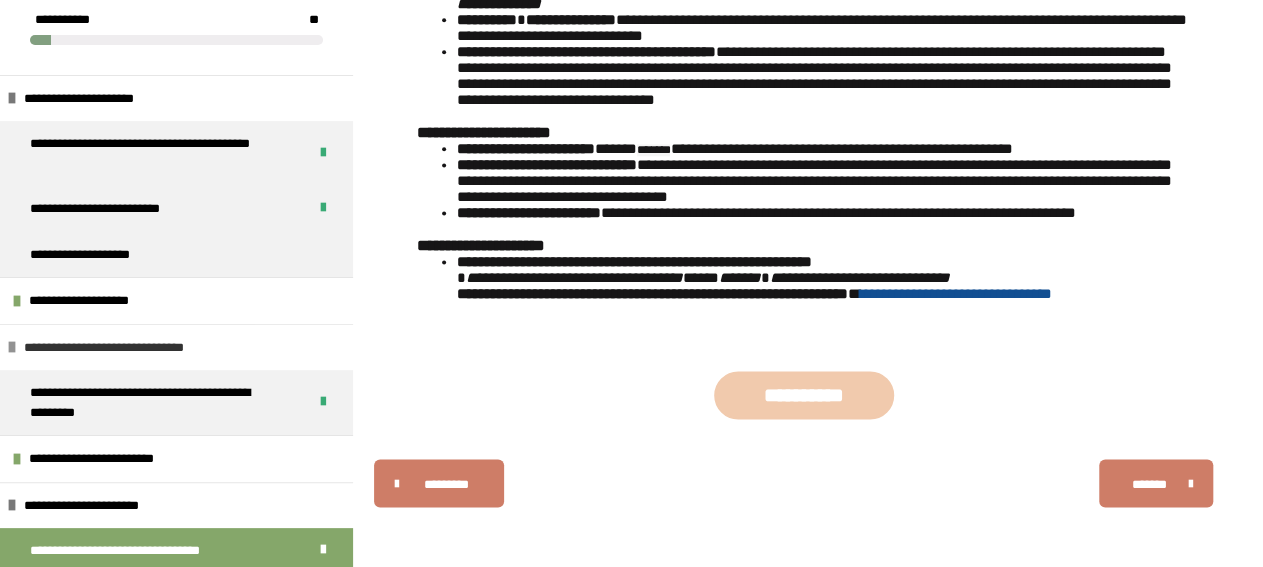 click on "**********" at bounding box center (127, 348) 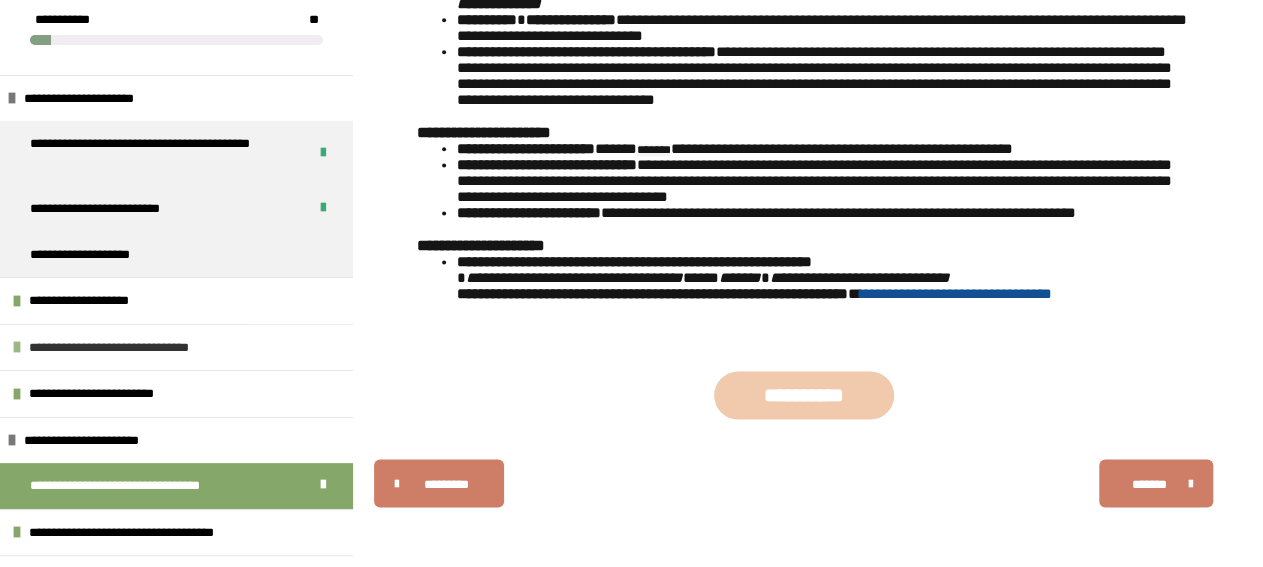 click on "**********" at bounding box center (132, 348) 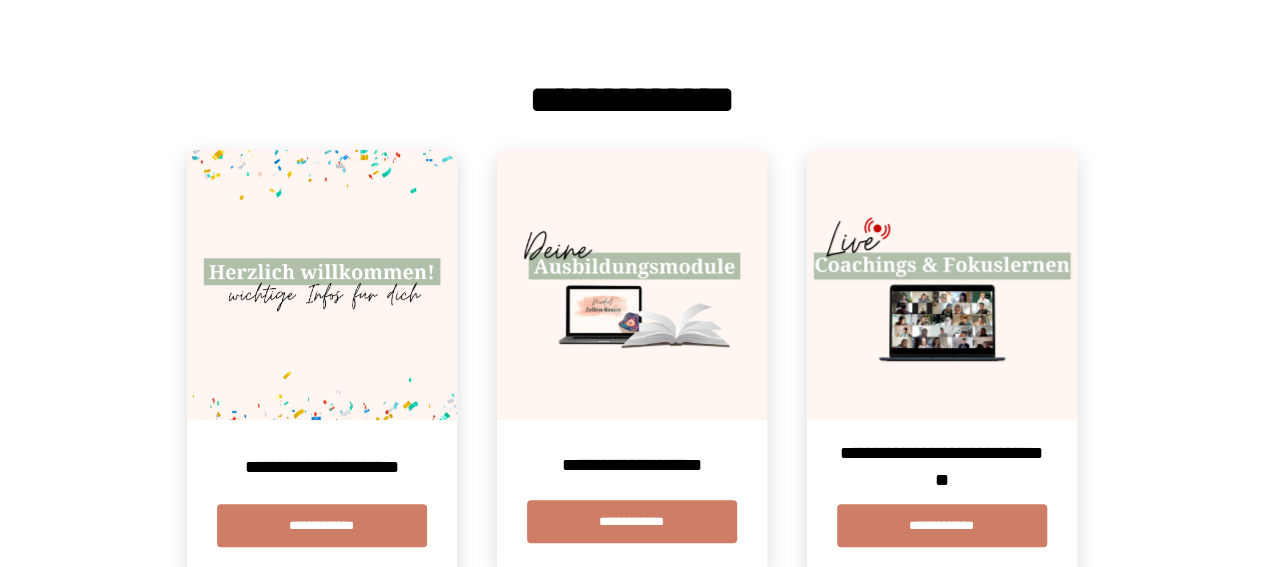 scroll, scrollTop: 291, scrollLeft: 0, axis: vertical 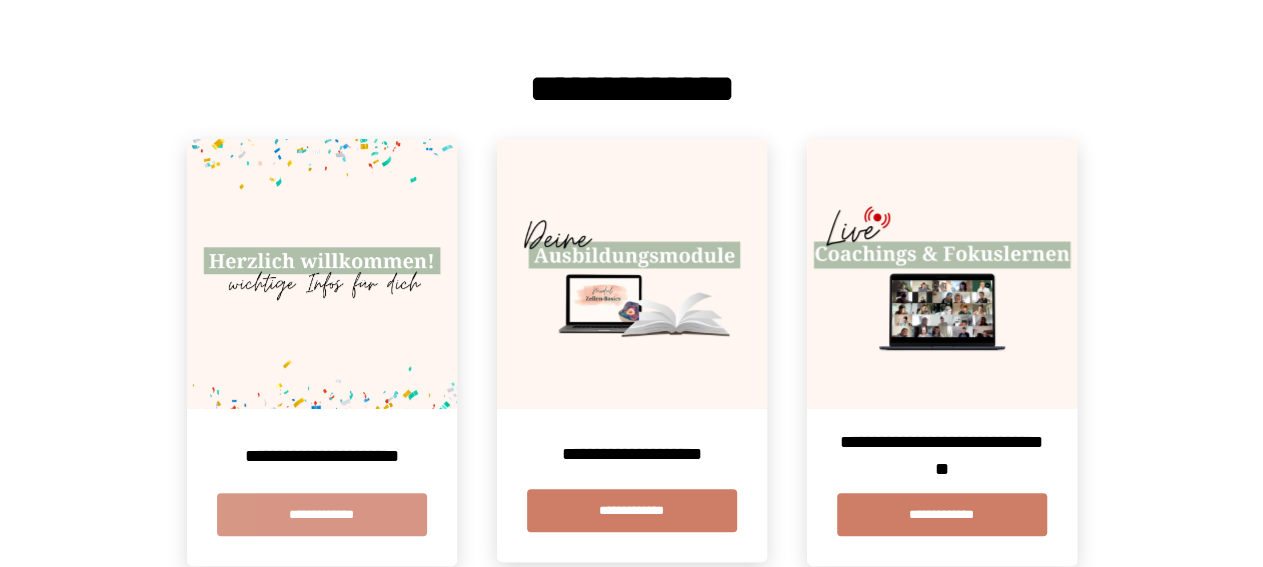 click on "**********" at bounding box center [322, 514] 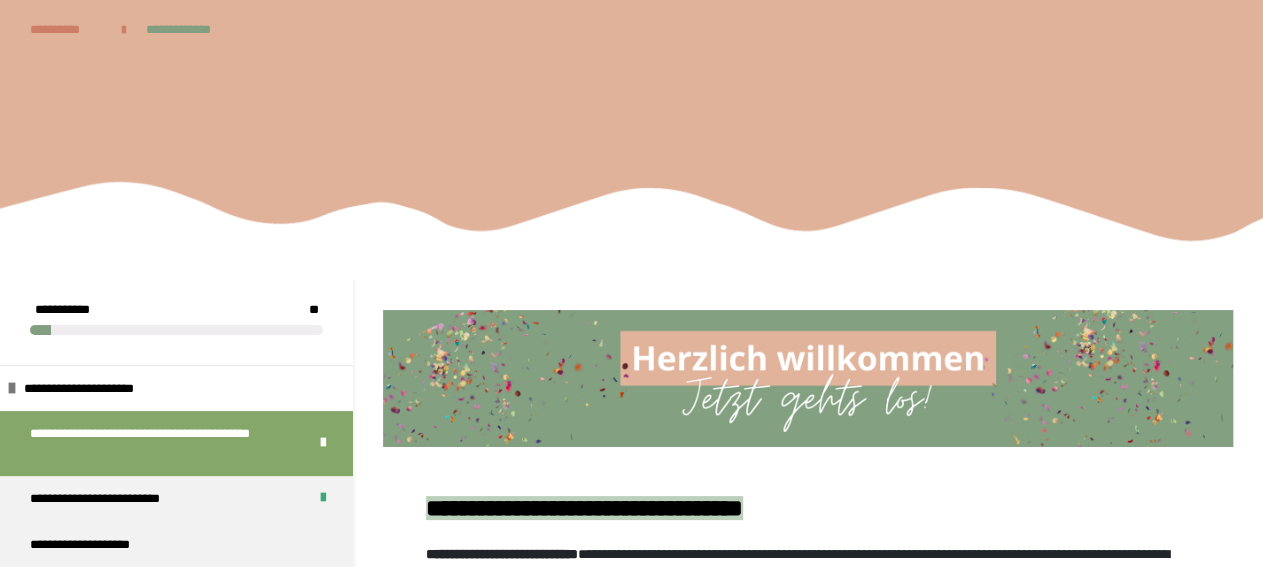 scroll, scrollTop: 118, scrollLeft: 0, axis: vertical 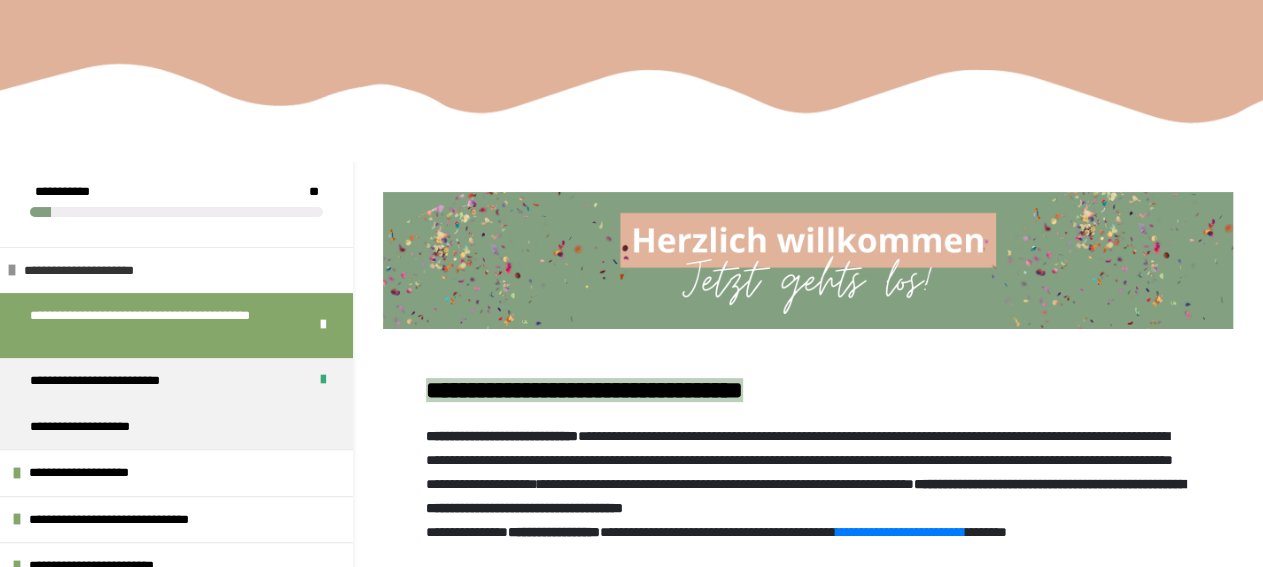 click on "**********" at bounding box center (102, 271) 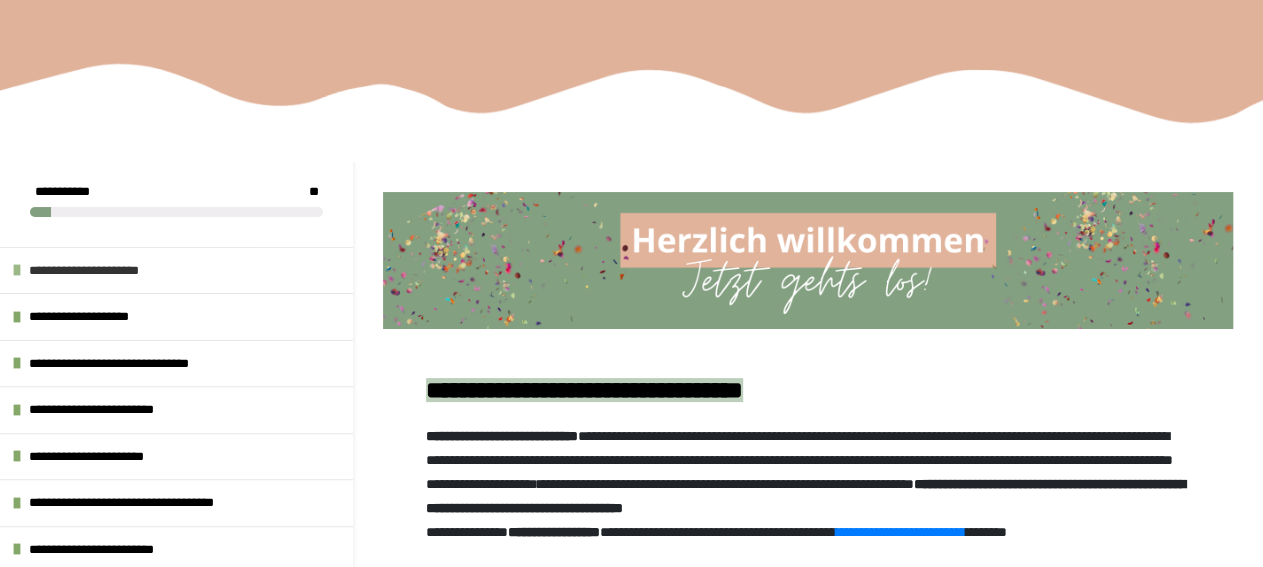 click on "**********" at bounding box center [107, 271] 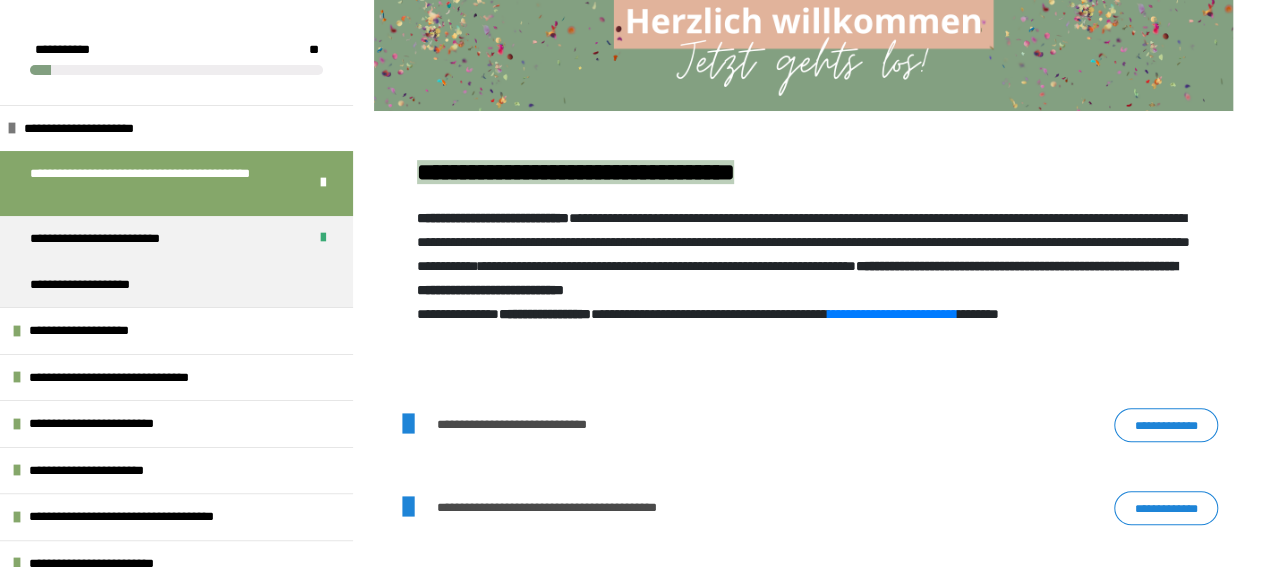 scroll, scrollTop: 334, scrollLeft: 0, axis: vertical 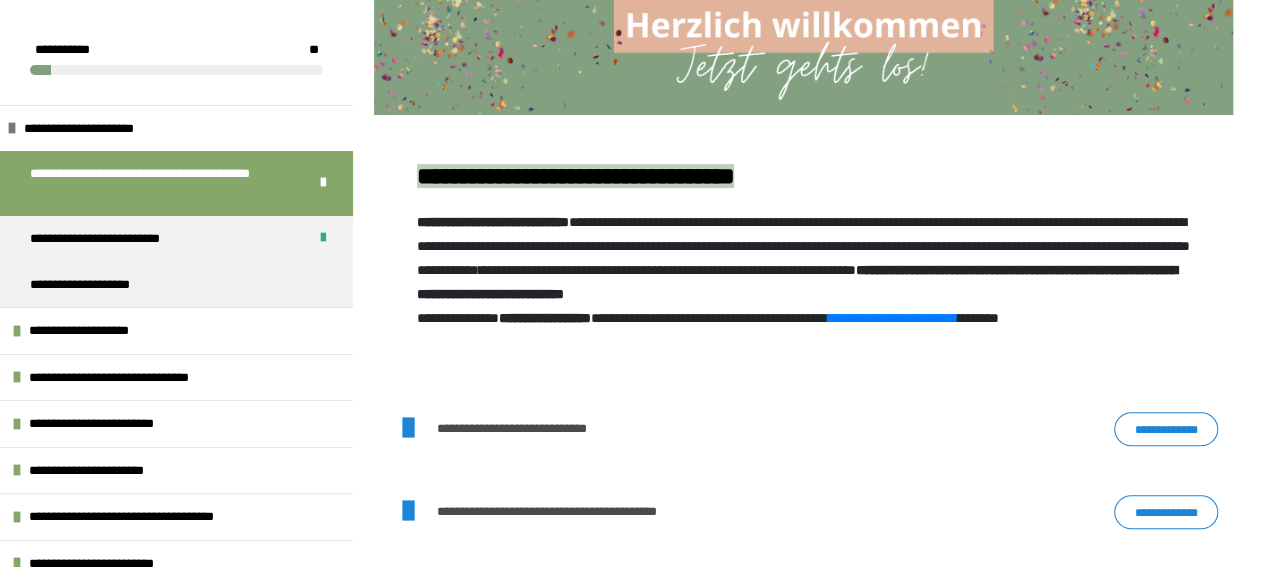 click on "**********" at bounding box center (1166, 428) 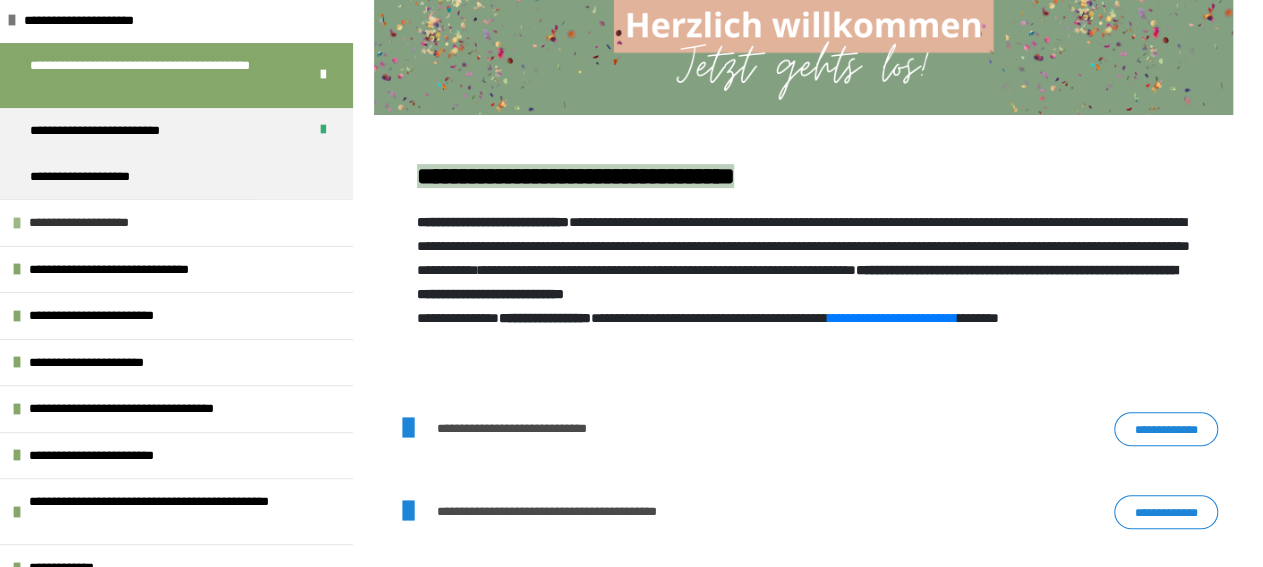 scroll, scrollTop: 122, scrollLeft: 0, axis: vertical 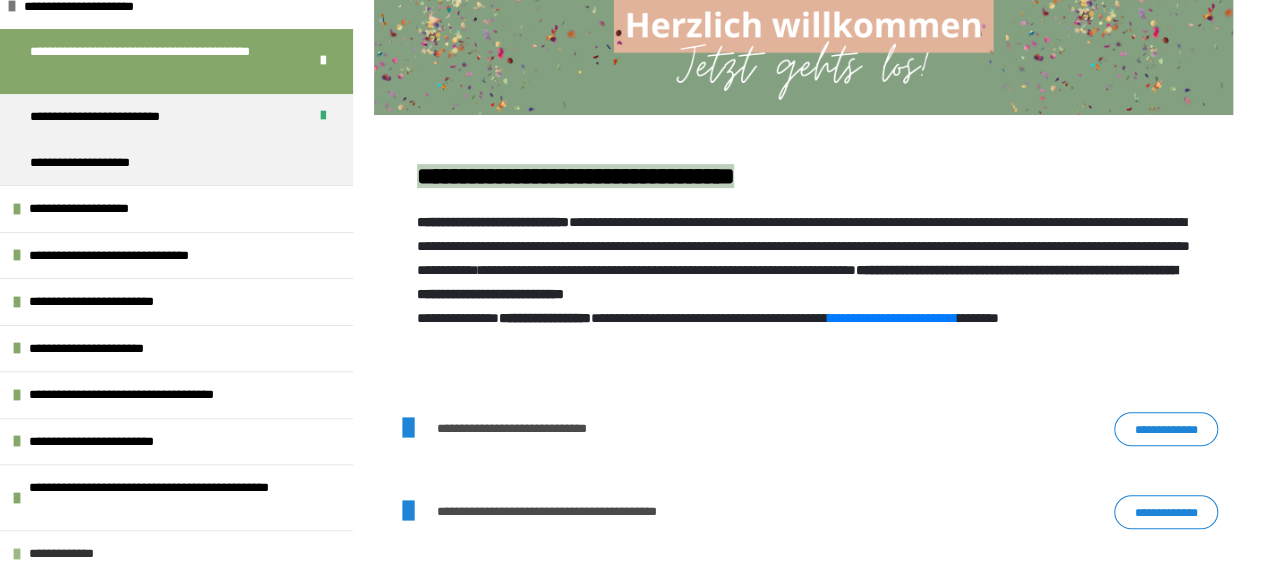 click on "**********" at bounding box center [68, 554] 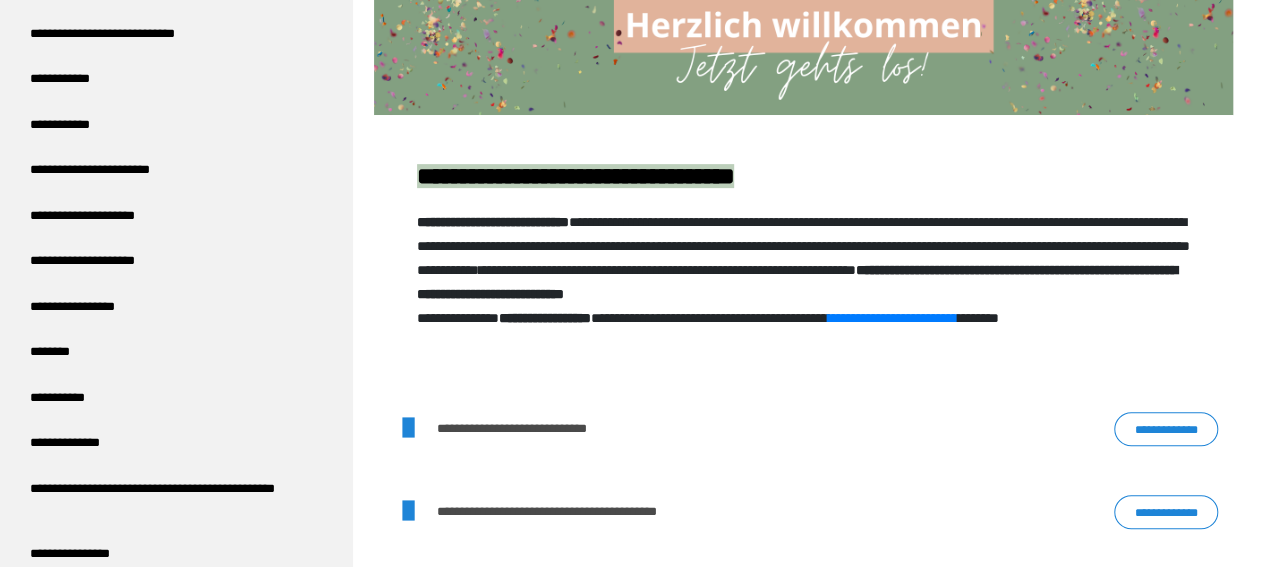 scroll, scrollTop: 0, scrollLeft: 0, axis: both 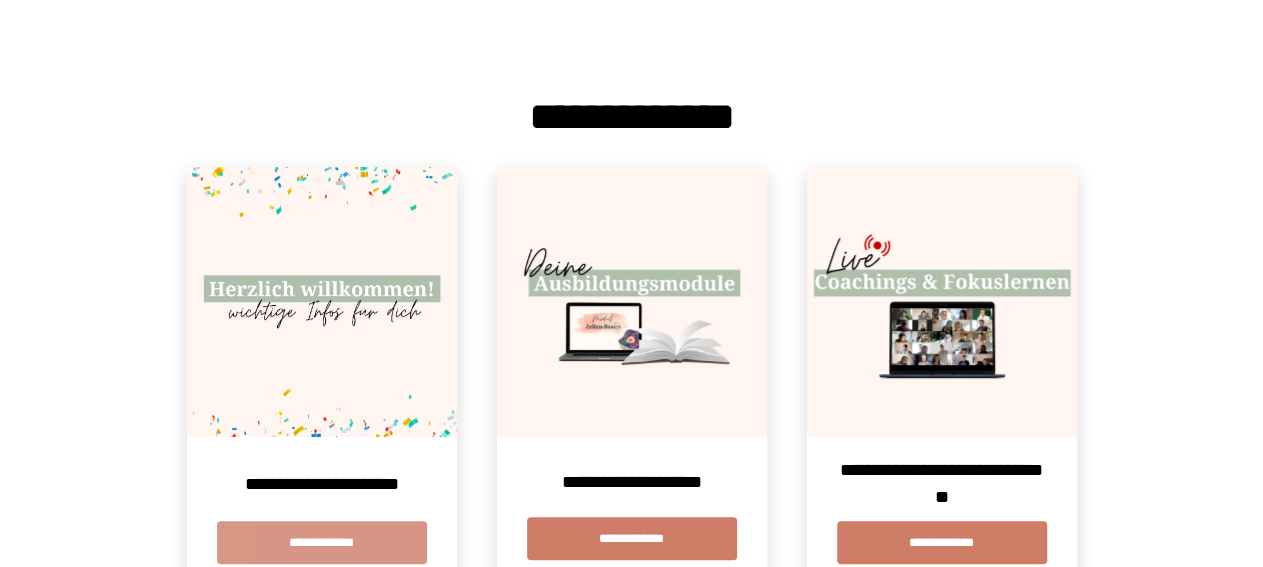 click on "**********" at bounding box center (322, 542) 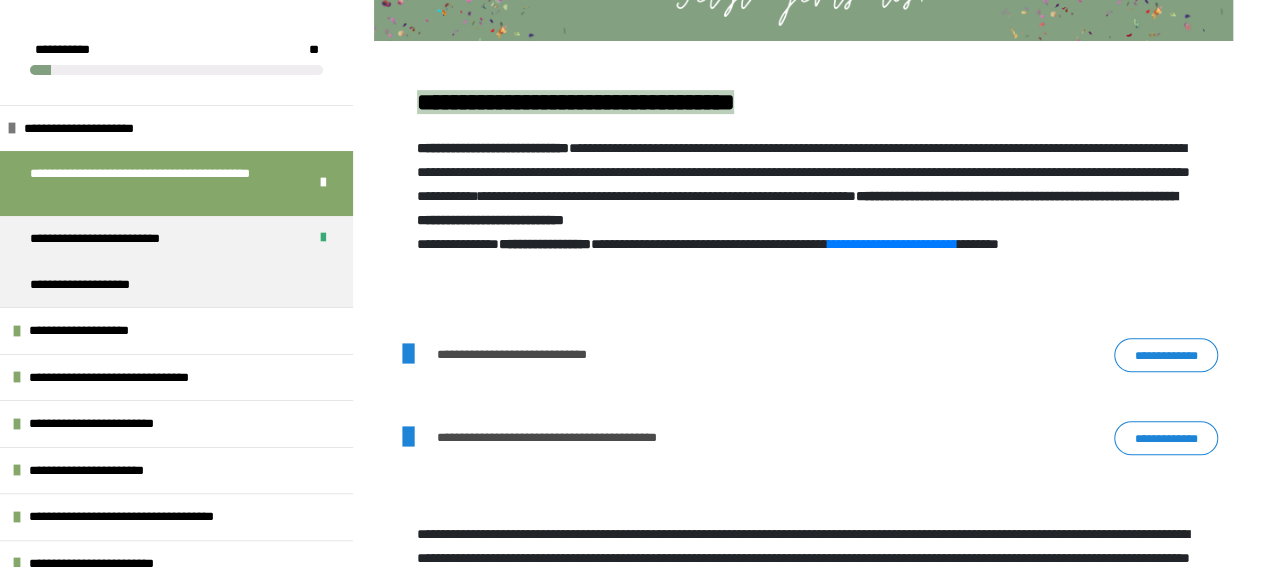 scroll, scrollTop: 409, scrollLeft: 0, axis: vertical 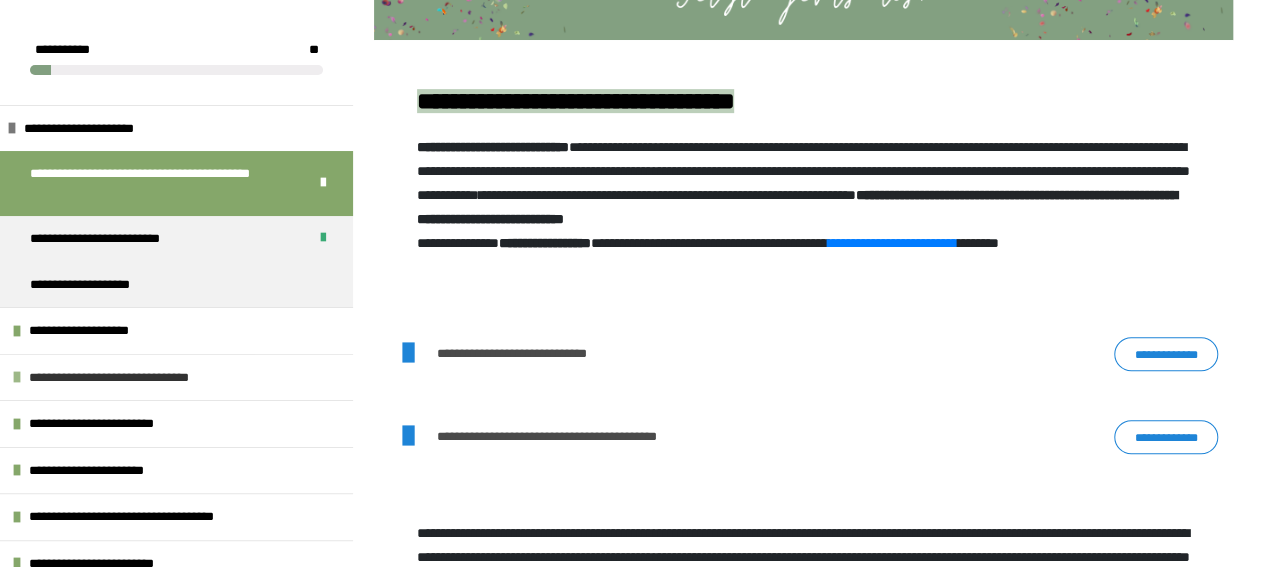 click on "**********" at bounding box center [132, 378] 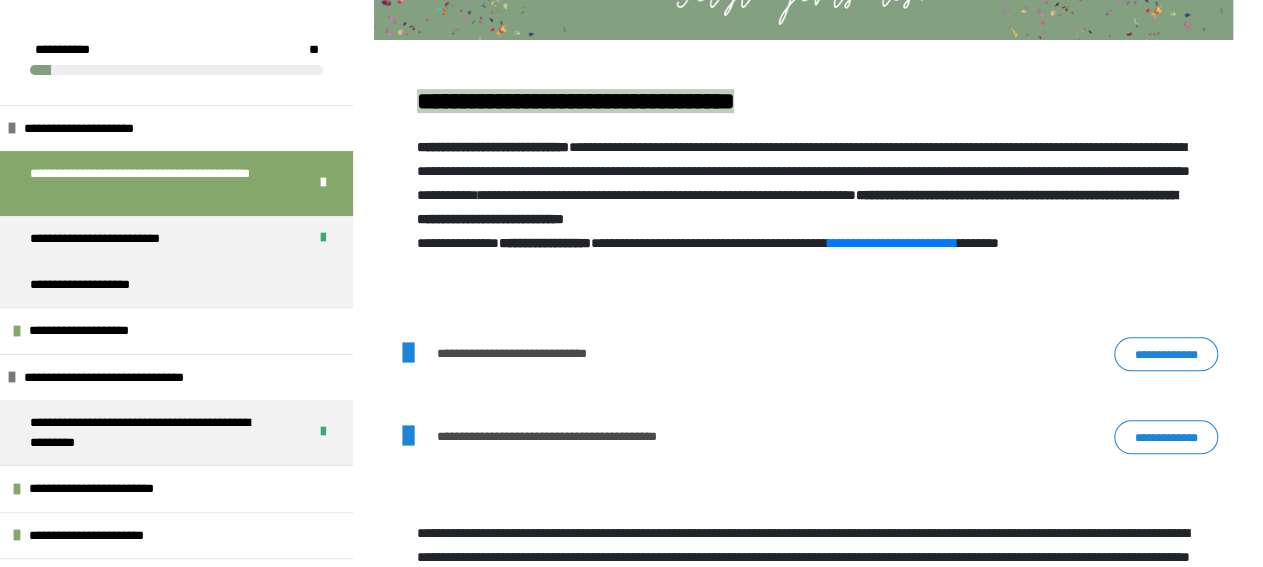 click on "**********" at bounding box center (631, 1156) 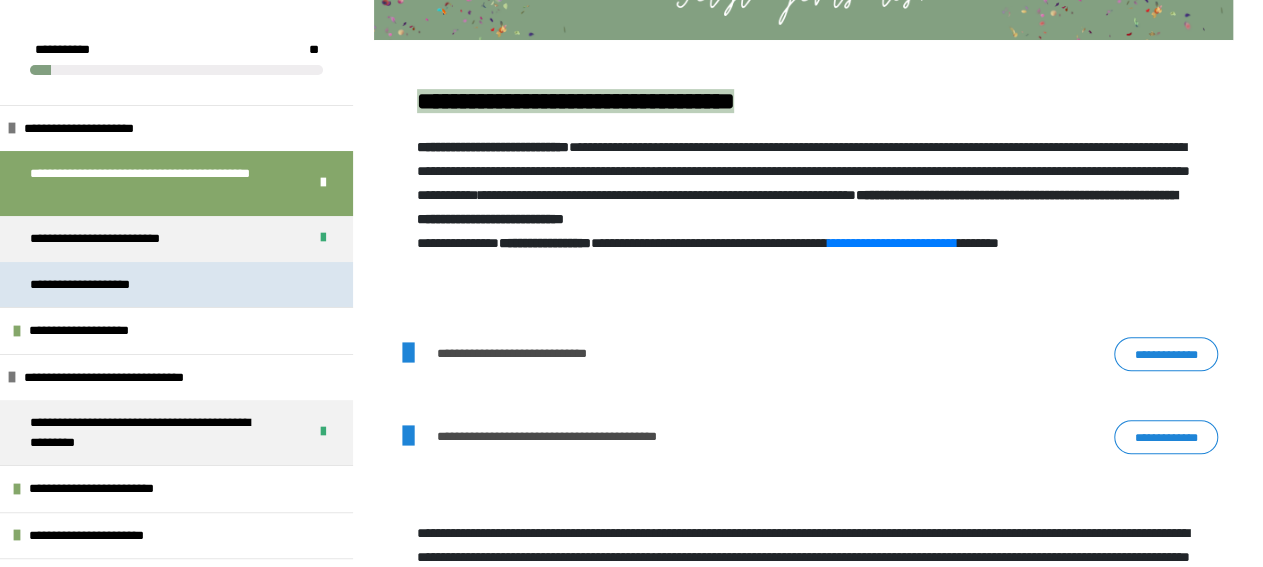 click on "**********" at bounding box center [99, 285] 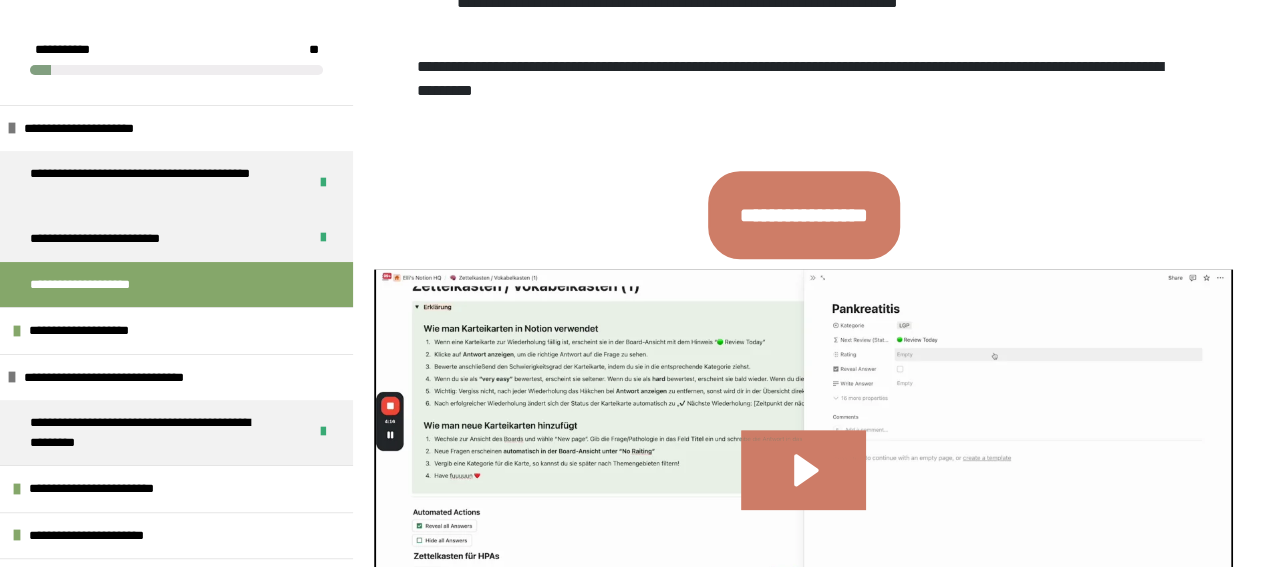 scroll, scrollTop: 845, scrollLeft: 0, axis: vertical 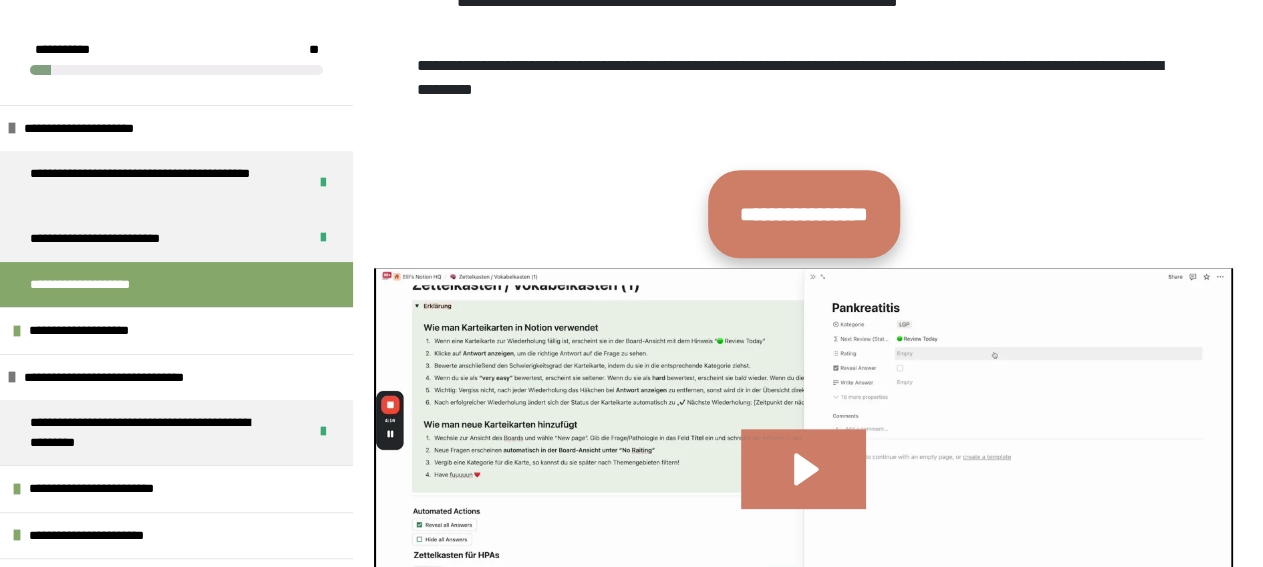 click on "**********" at bounding box center (804, 214) 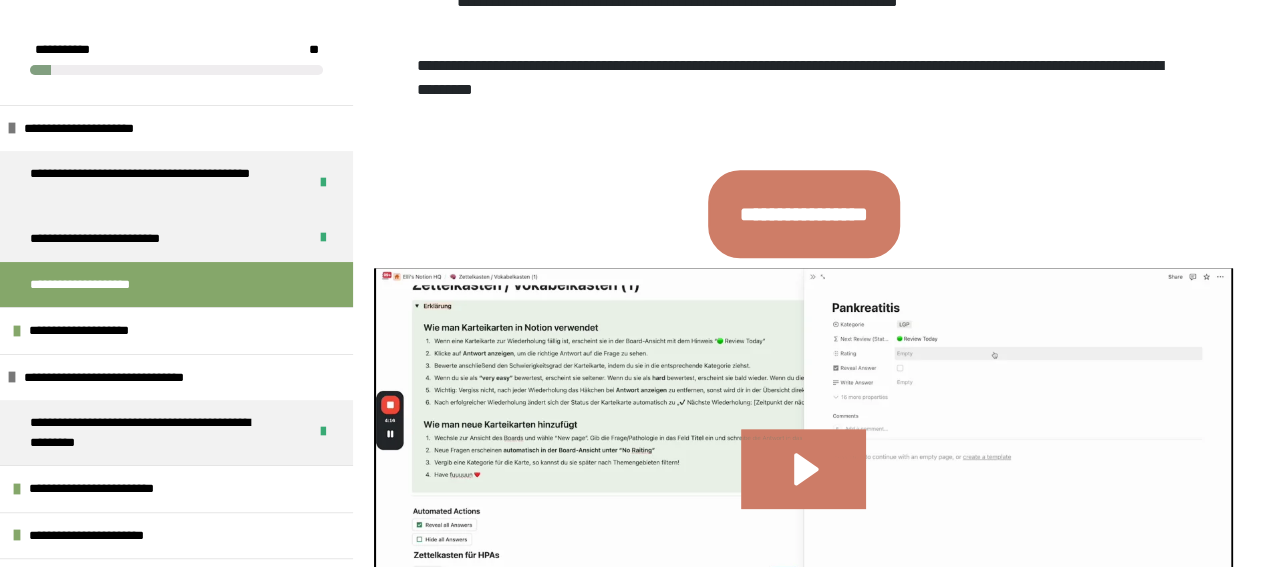 scroll, scrollTop: 1290, scrollLeft: 0, axis: vertical 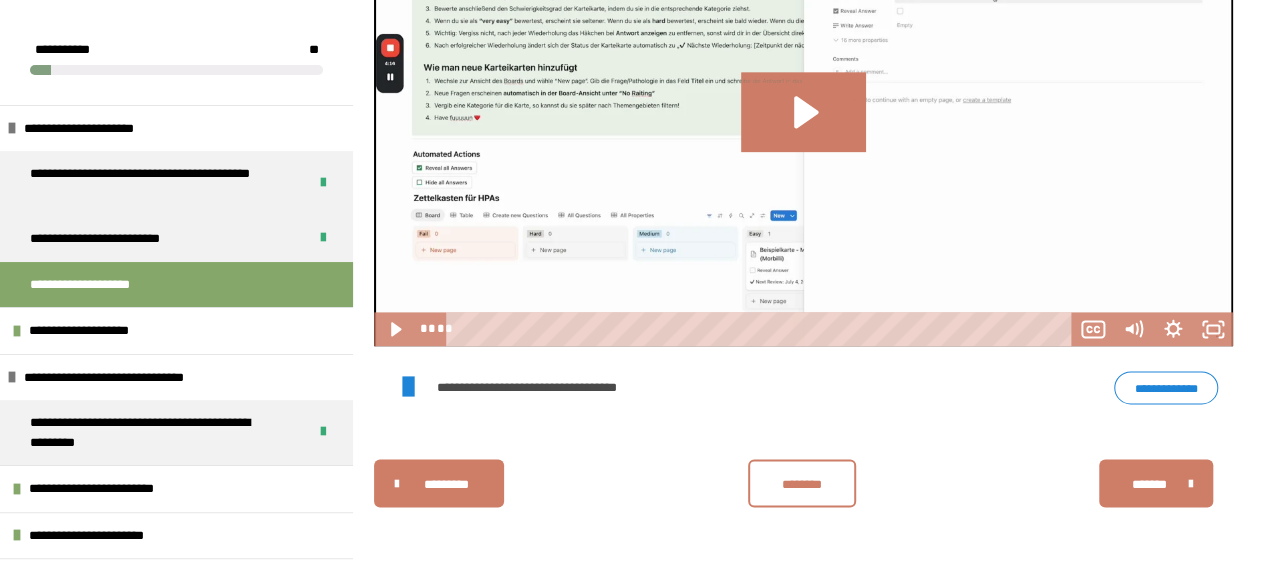 click on "**********" at bounding box center (1166, 387) 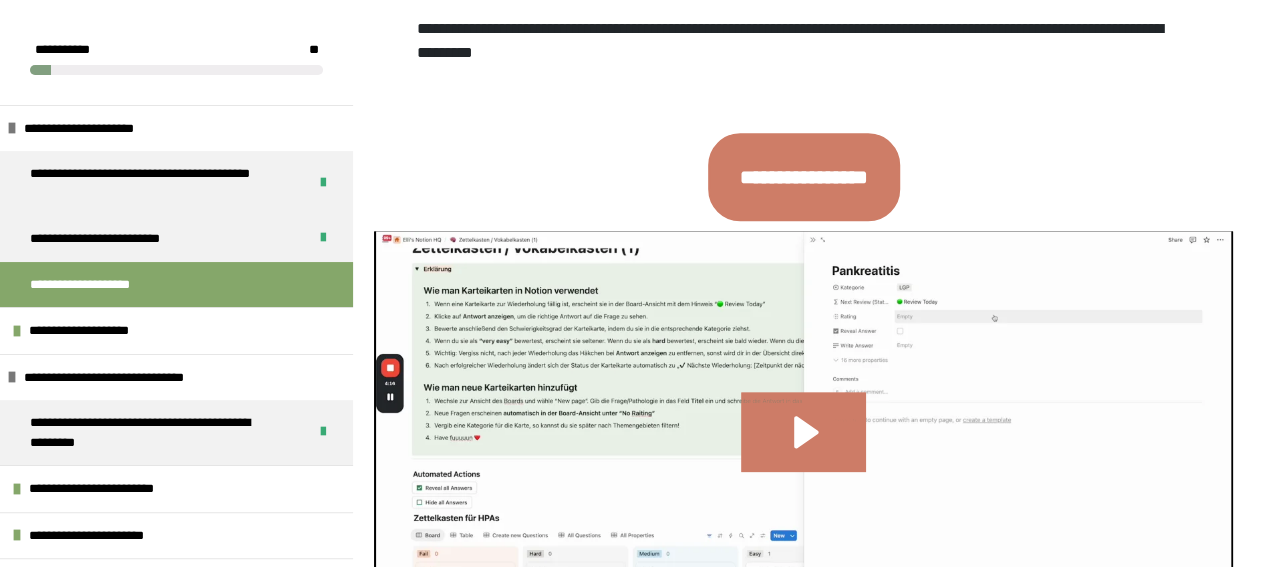 scroll, scrollTop: 888, scrollLeft: 0, axis: vertical 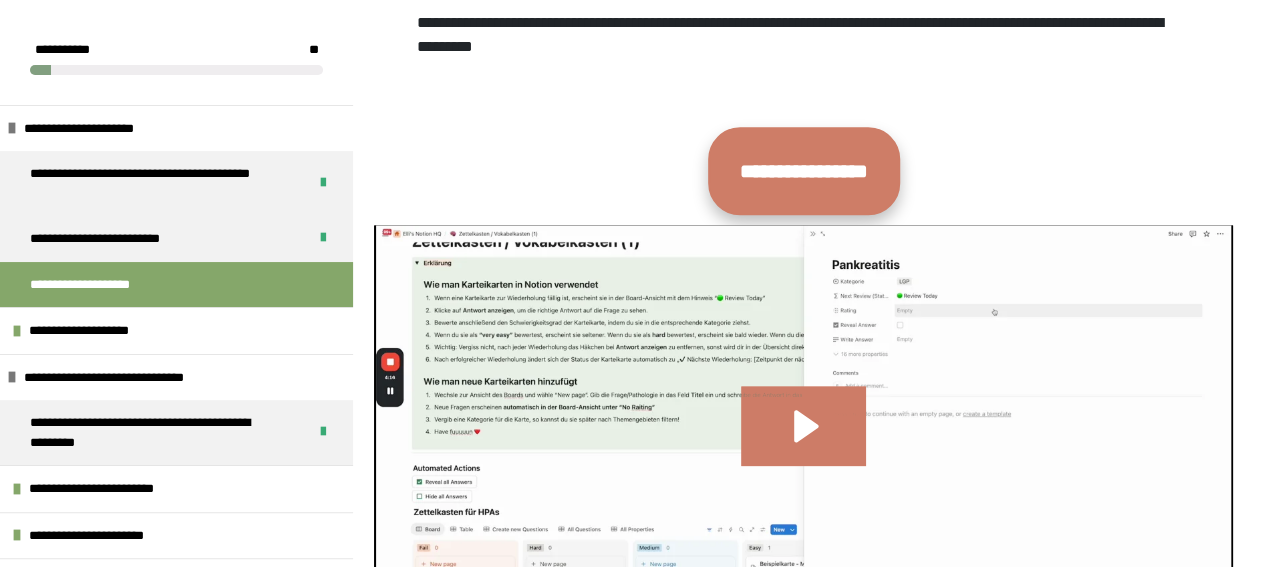 click on "**********" at bounding box center [804, 171] 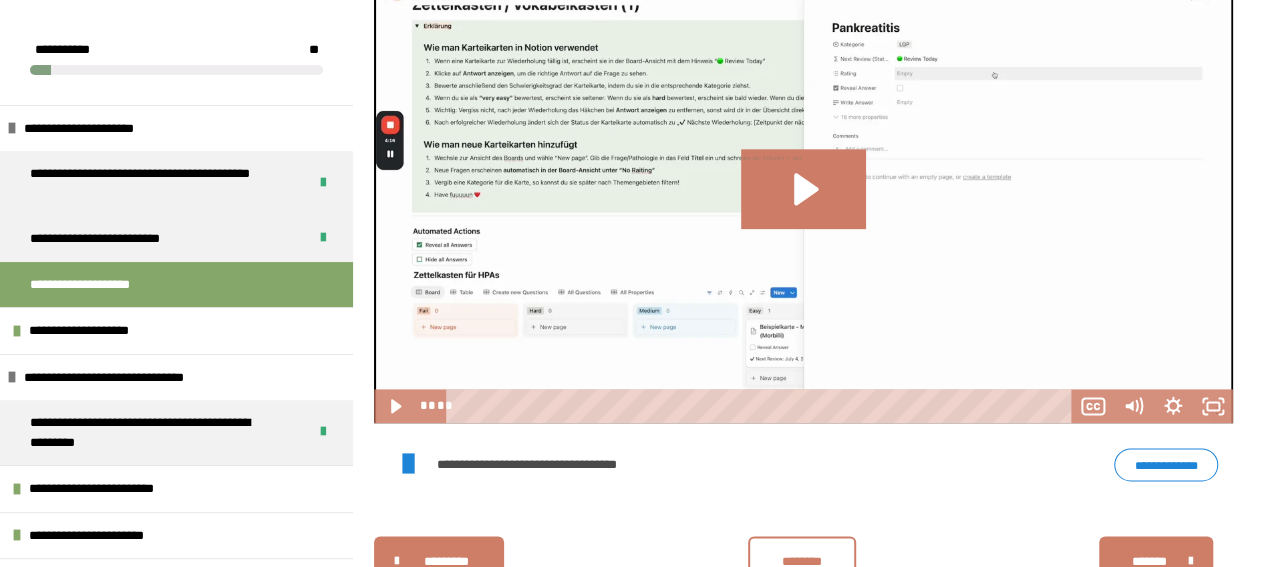 scroll, scrollTop: 1290, scrollLeft: 0, axis: vertical 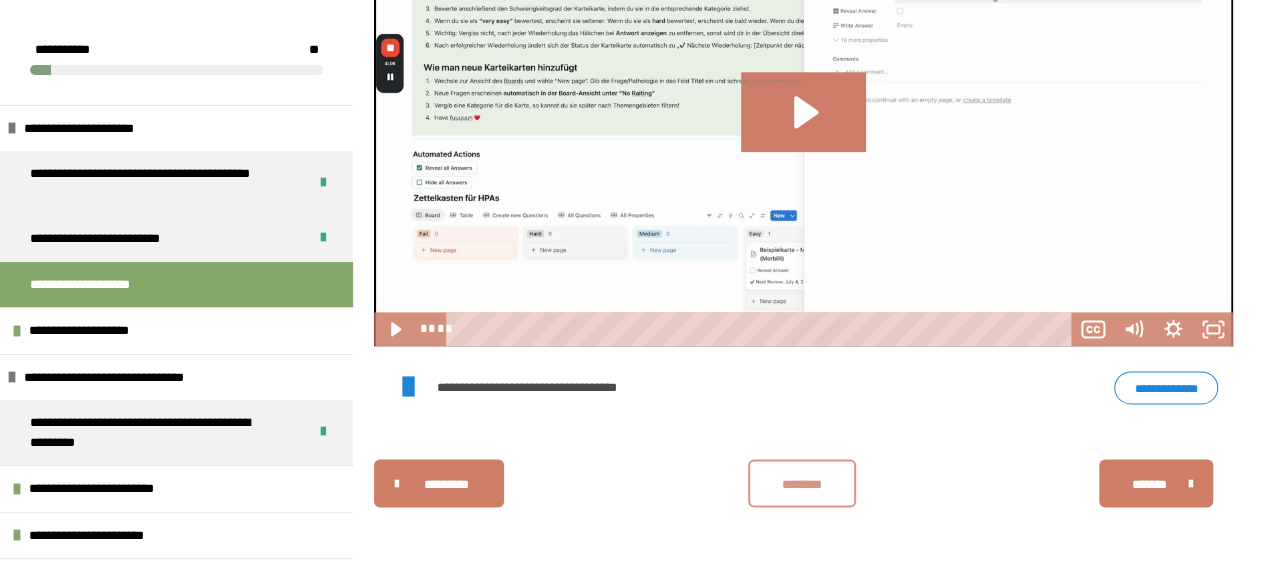 click on "********" at bounding box center [802, 484] 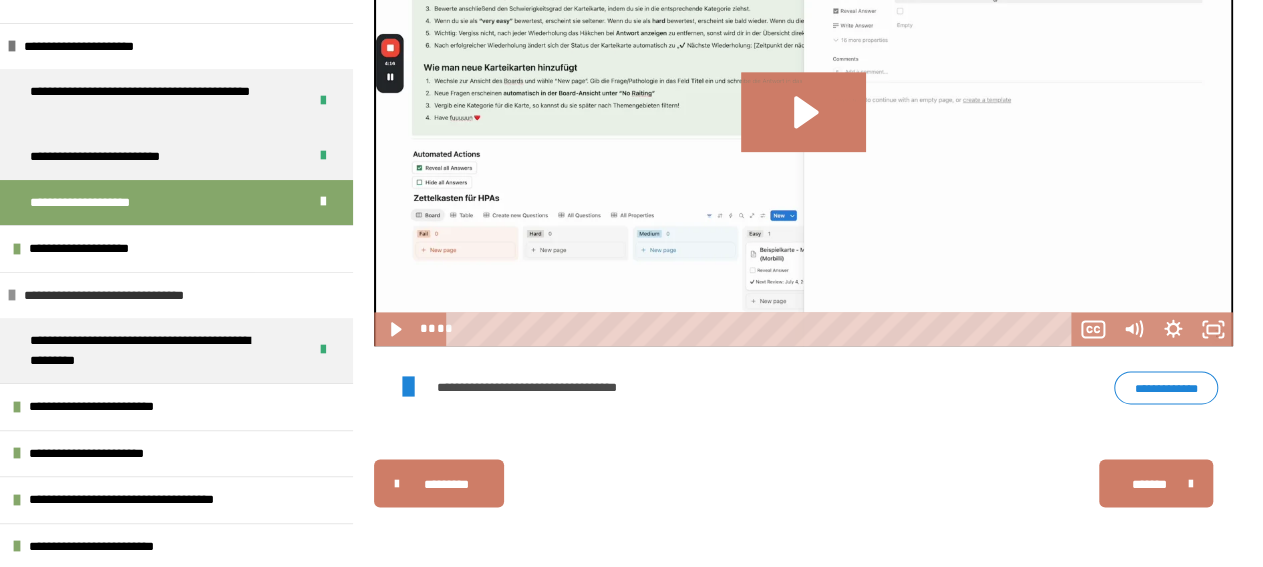 scroll, scrollTop: 83, scrollLeft: 0, axis: vertical 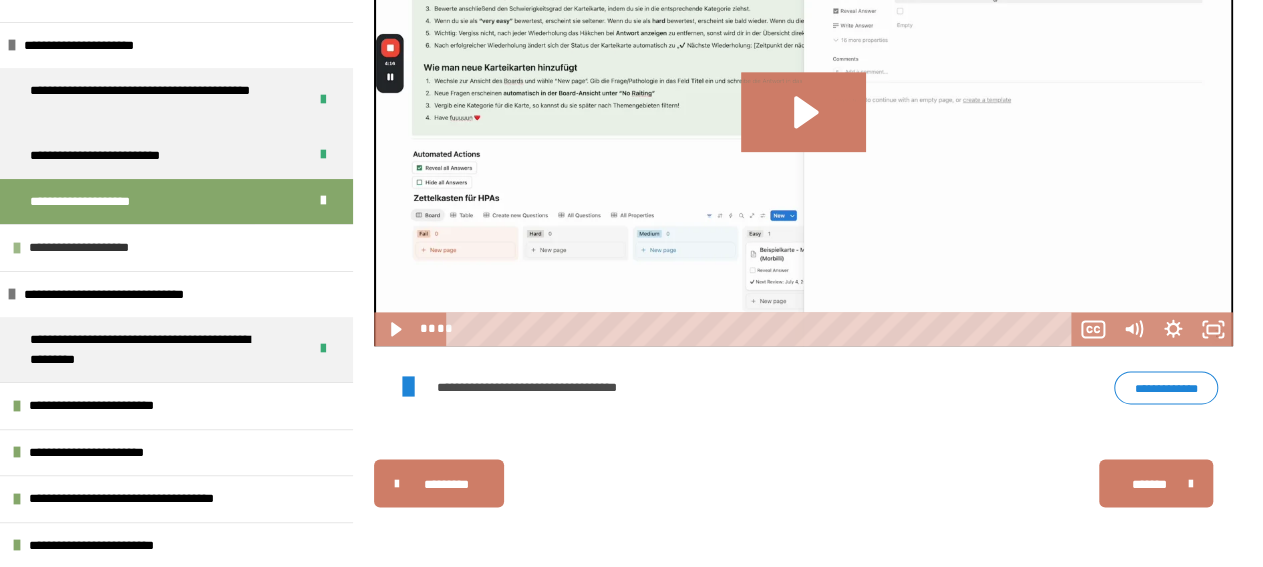 click on "**********" at bounding box center (99, 248) 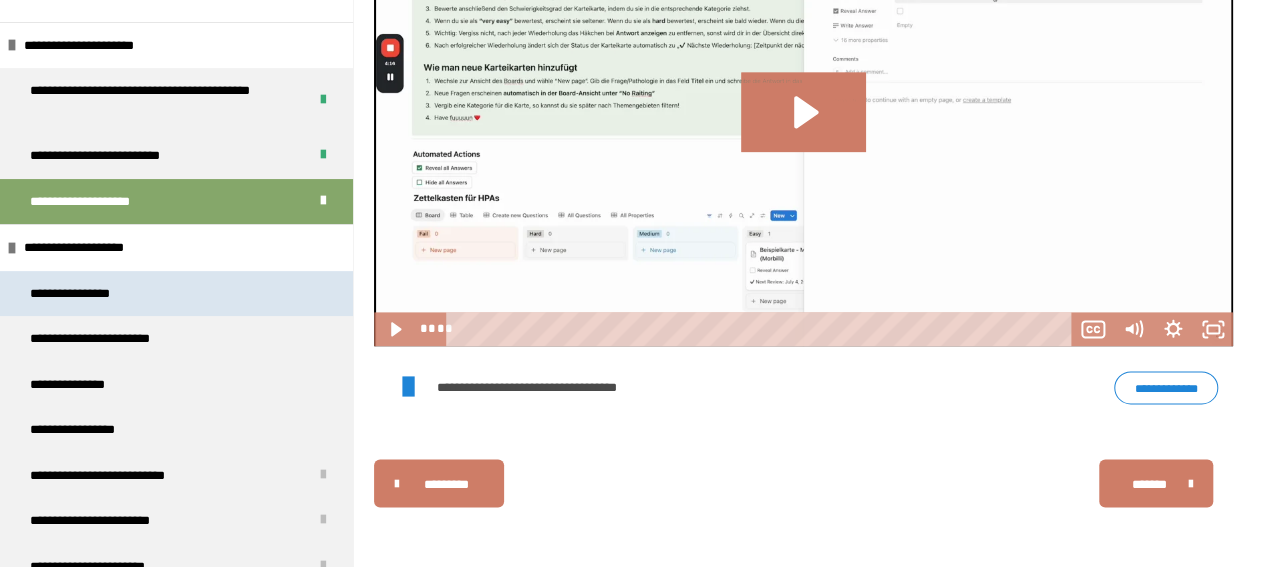 click on "**********" at bounding box center (80, 294) 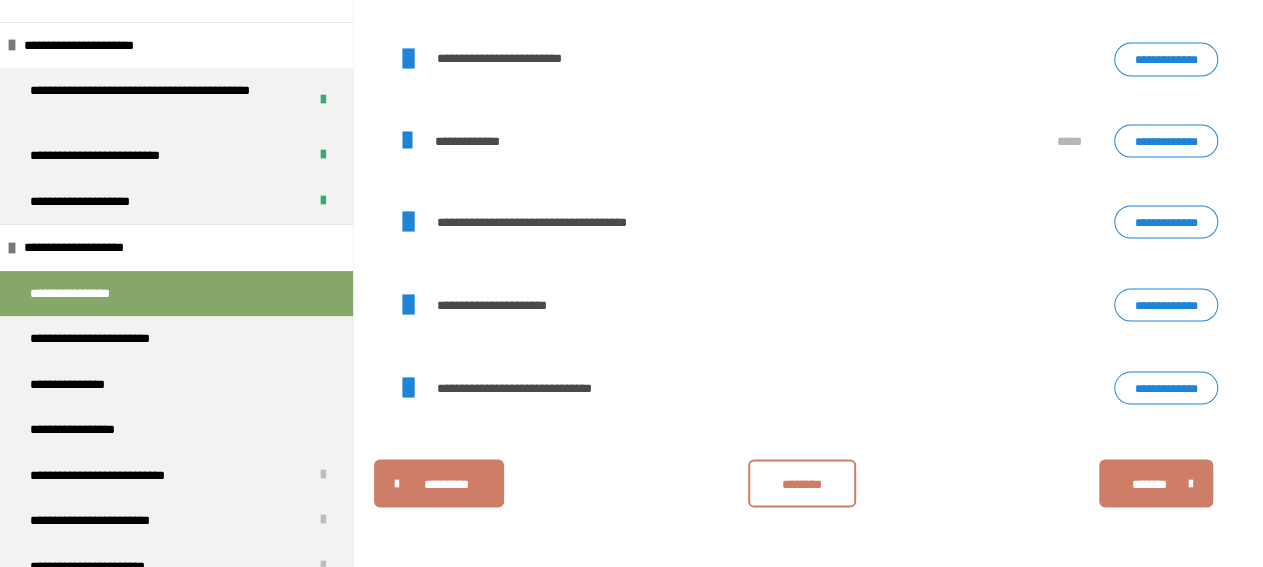 scroll, scrollTop: 1913, scrollLeft: 0, axis: vertical 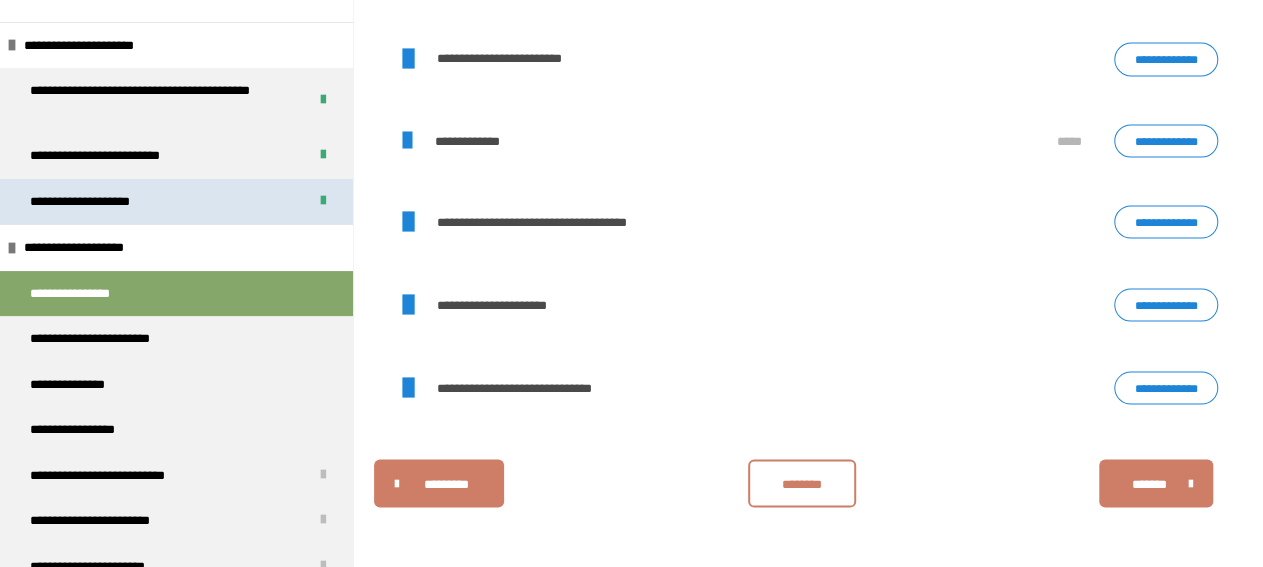 click on "**********" at bounding box center [99, 202] 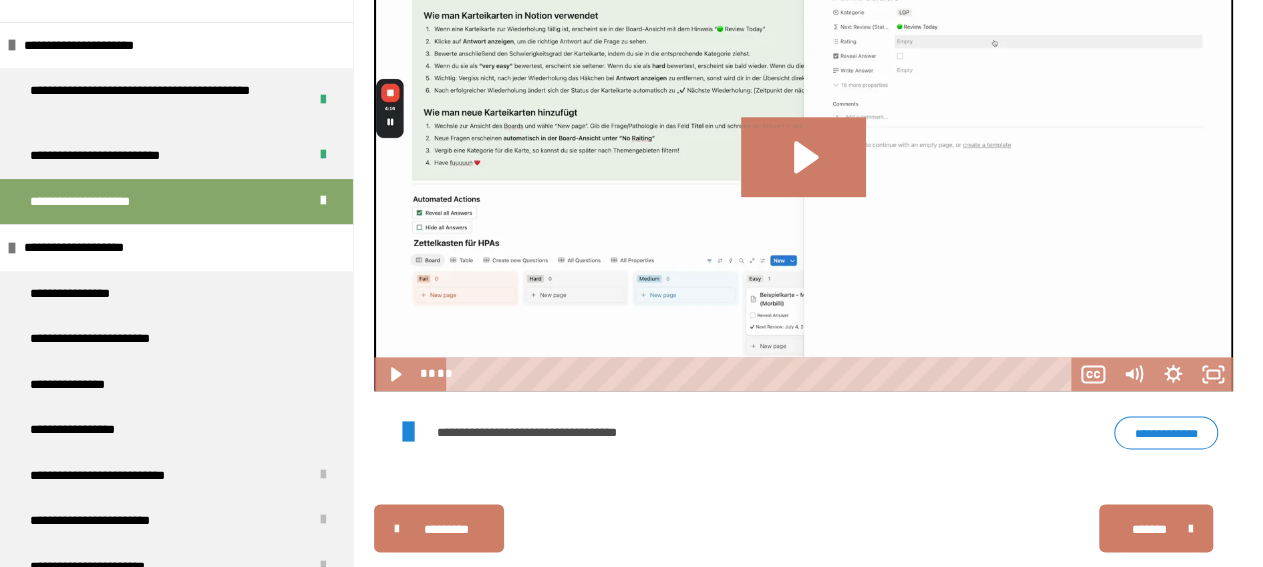 scroll, scrollTop: 1290, scrollLeft: 0, axis: vertical 